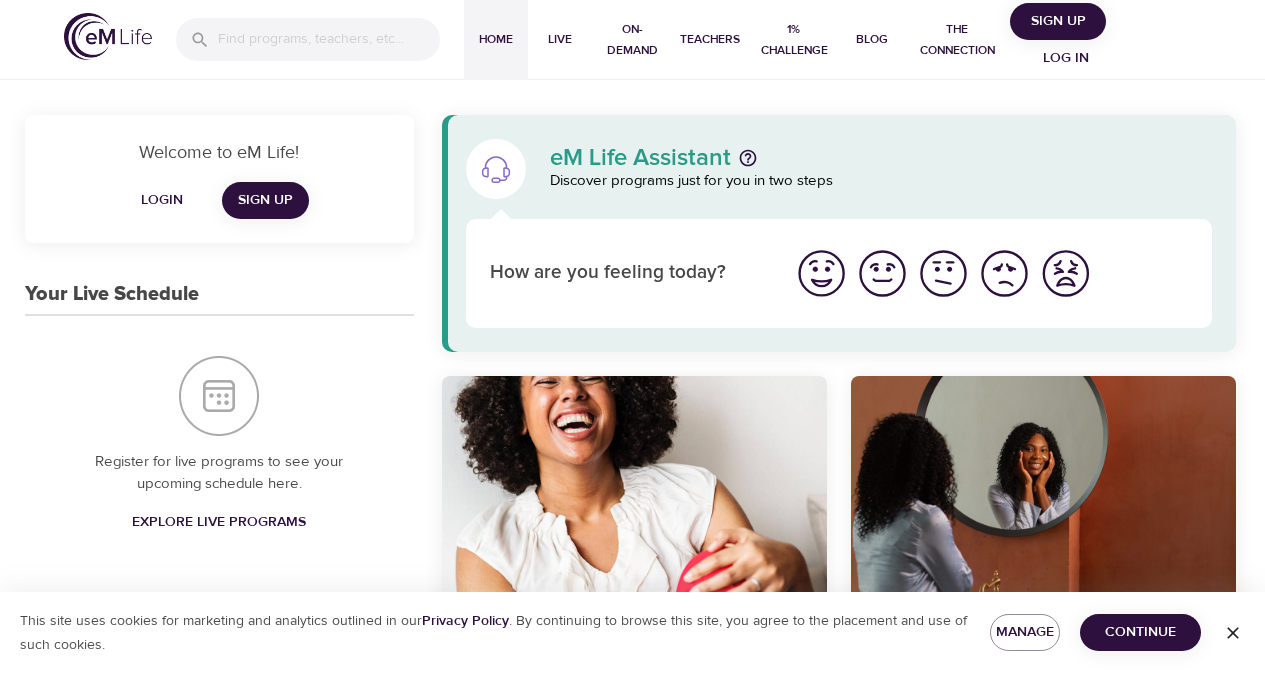 click on "Log in" at bounding box center [1066, 58] 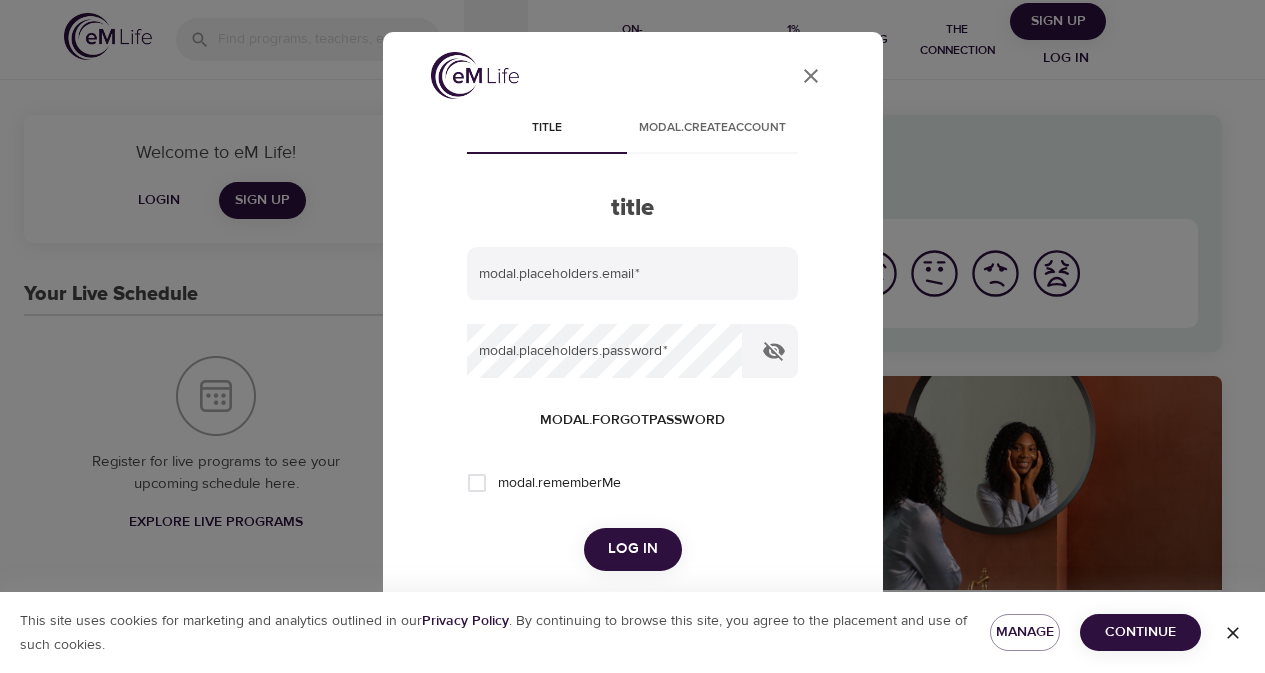 scroll, scrollTop: 0, scrollLeft: 0, axis: both 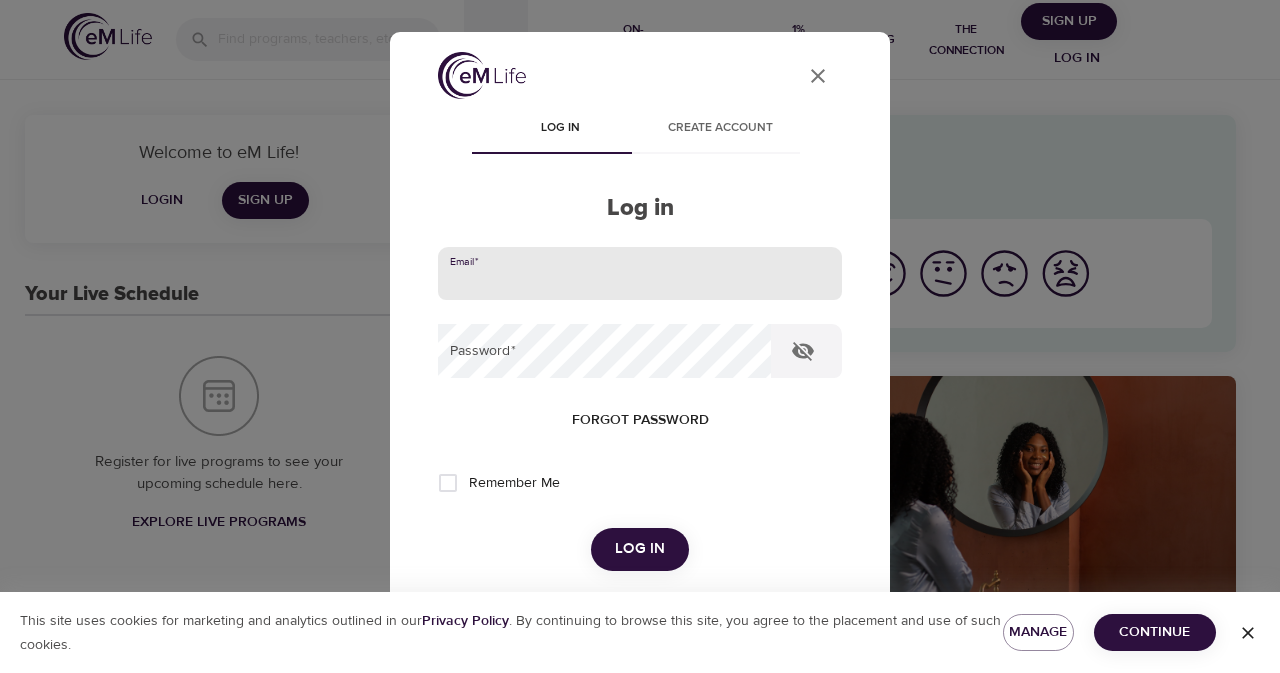 click at bounding box center [640, 274] 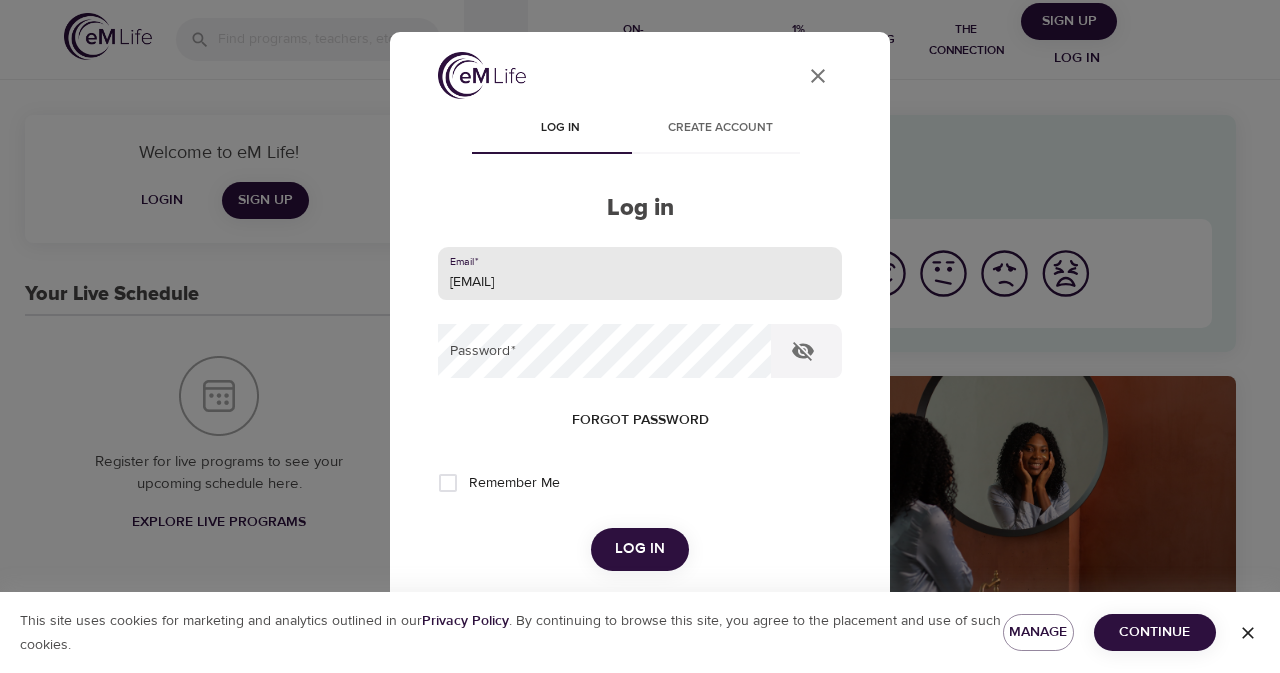 type on "rachel.luckew@cnoinc.com" 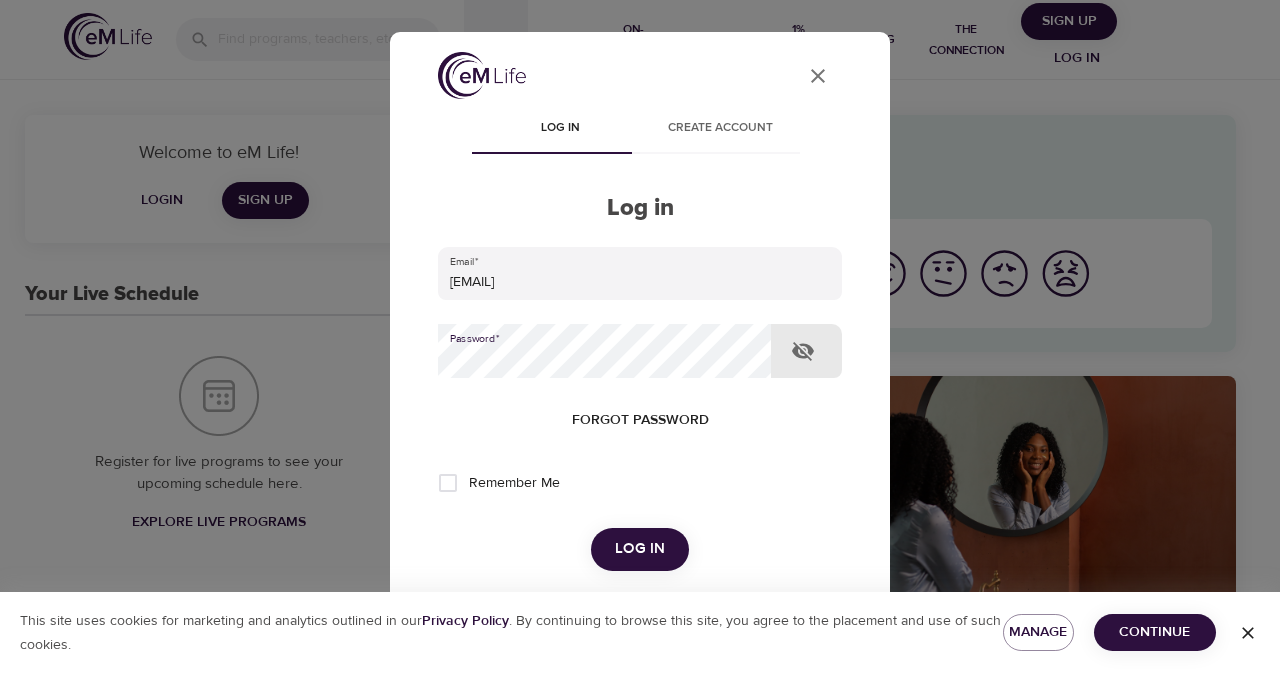 click on "Log in" at bounding box center (640, 549) 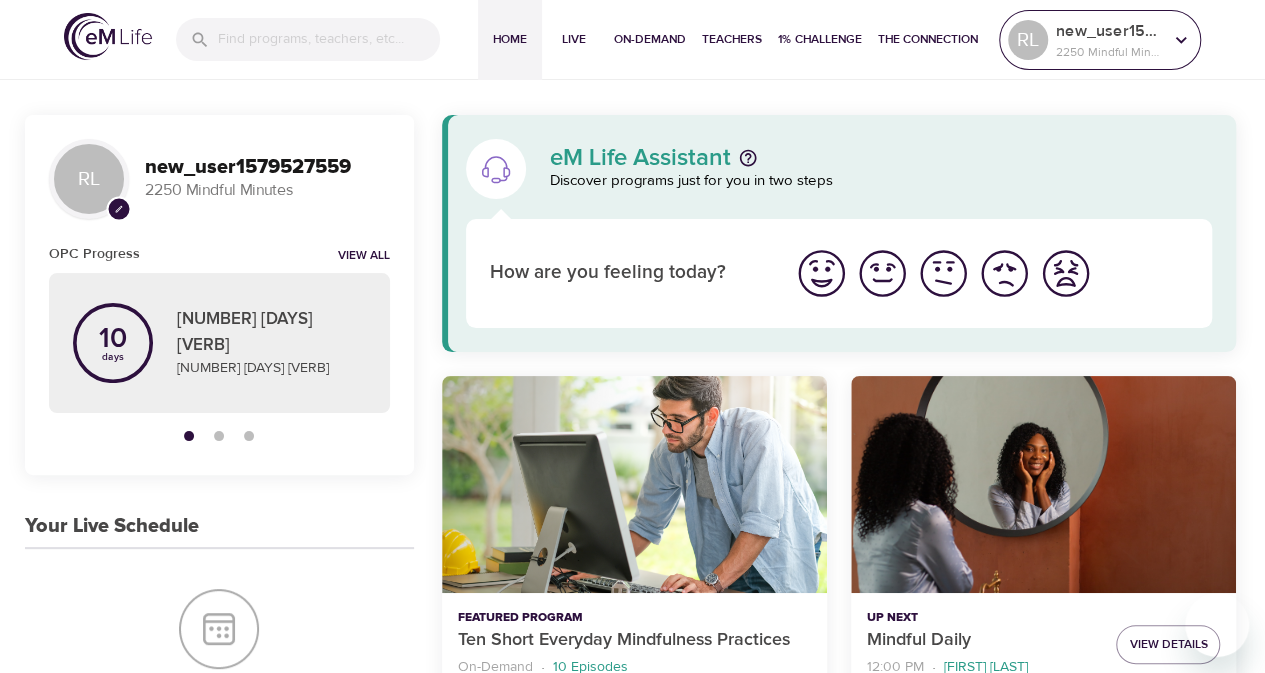 click on "2250 Mindful Minutes" at bounding box center [1109, 52] 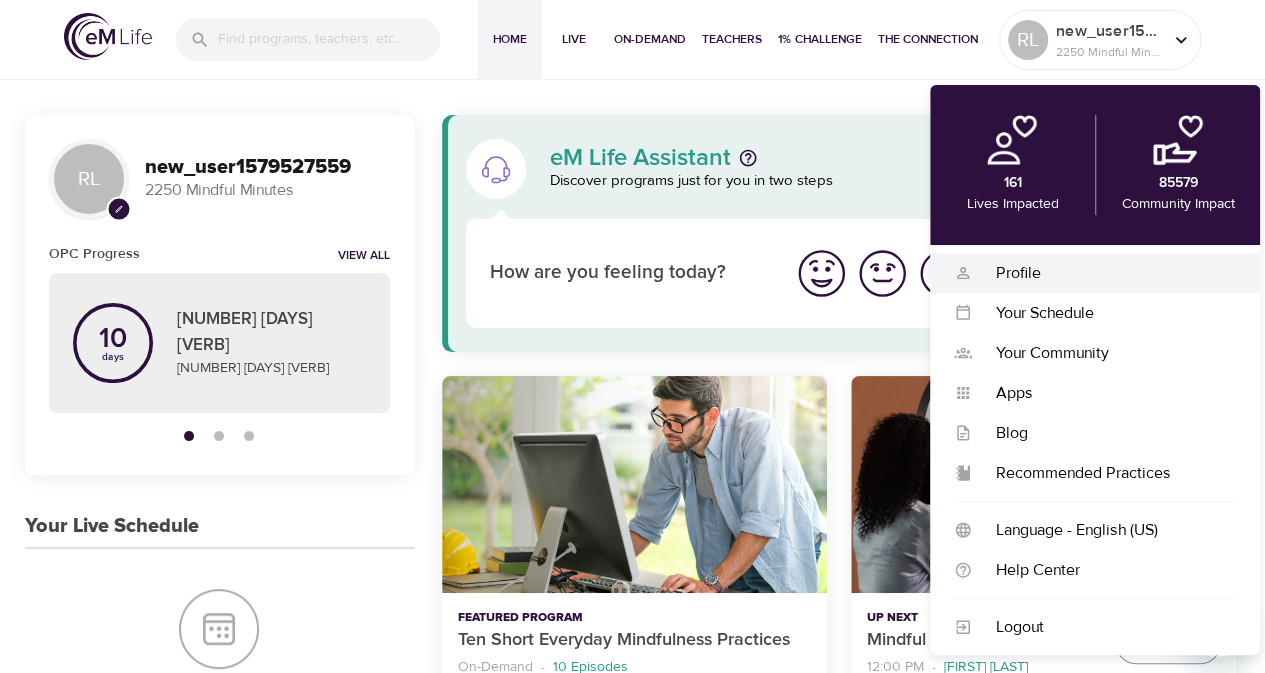 click on "Profile" at bounding box center (1104, 273) 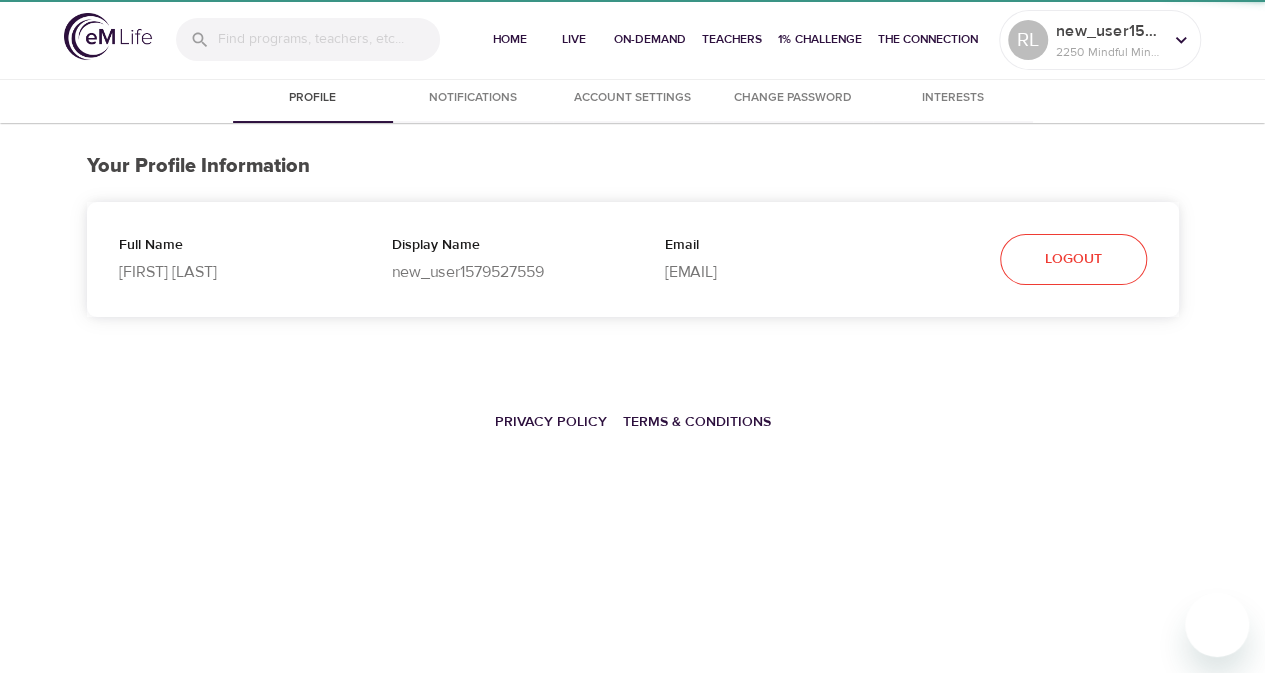 select on "10" 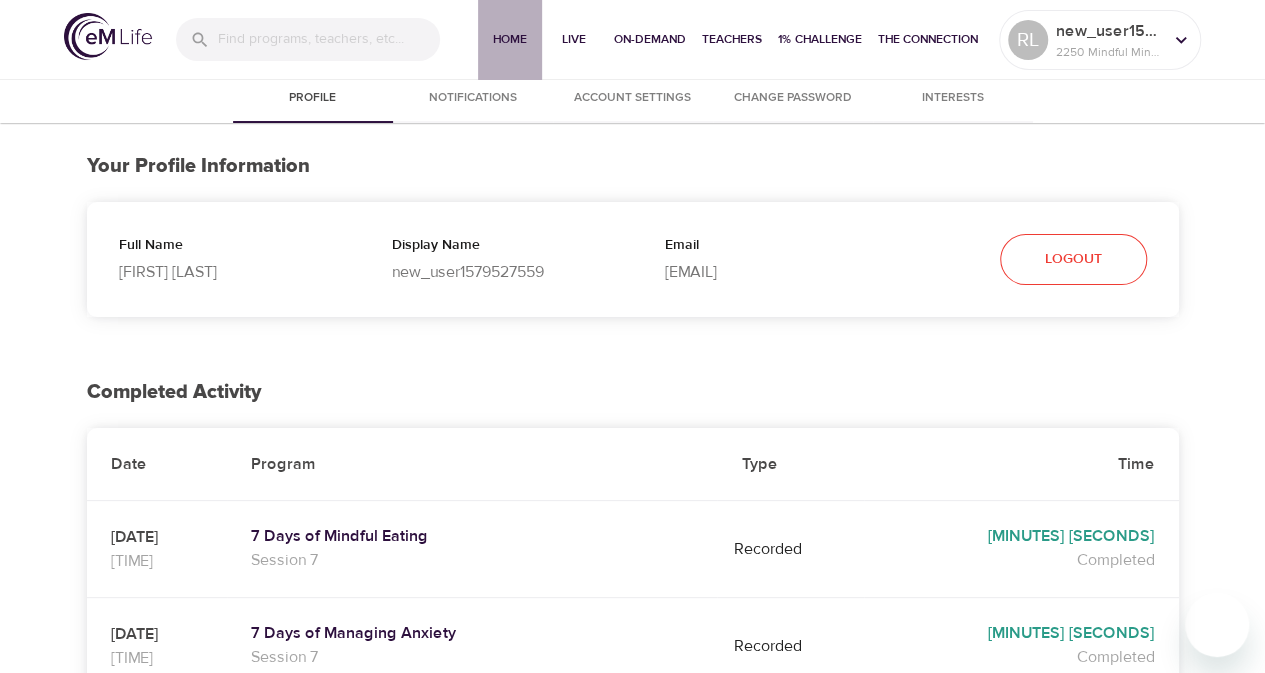click on "Home" at bounding box center (510, 39) 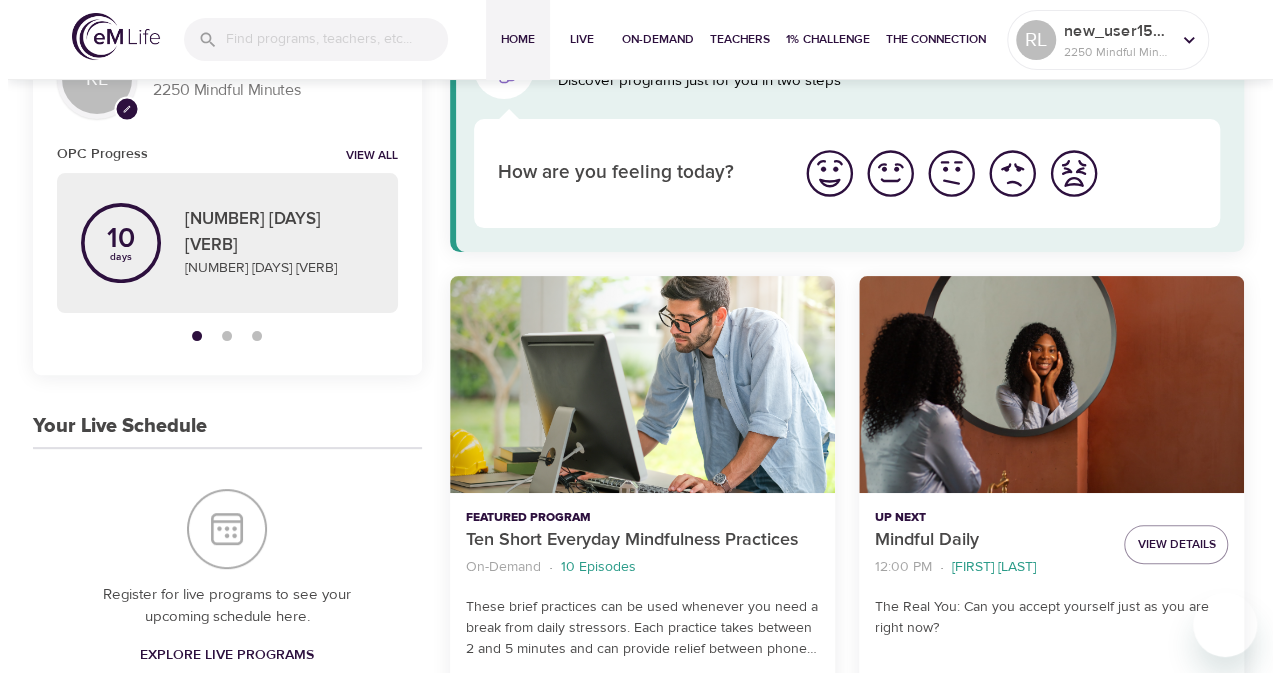 scroll, scrollTop: 600, scrollLeft: 0, axis: vertical 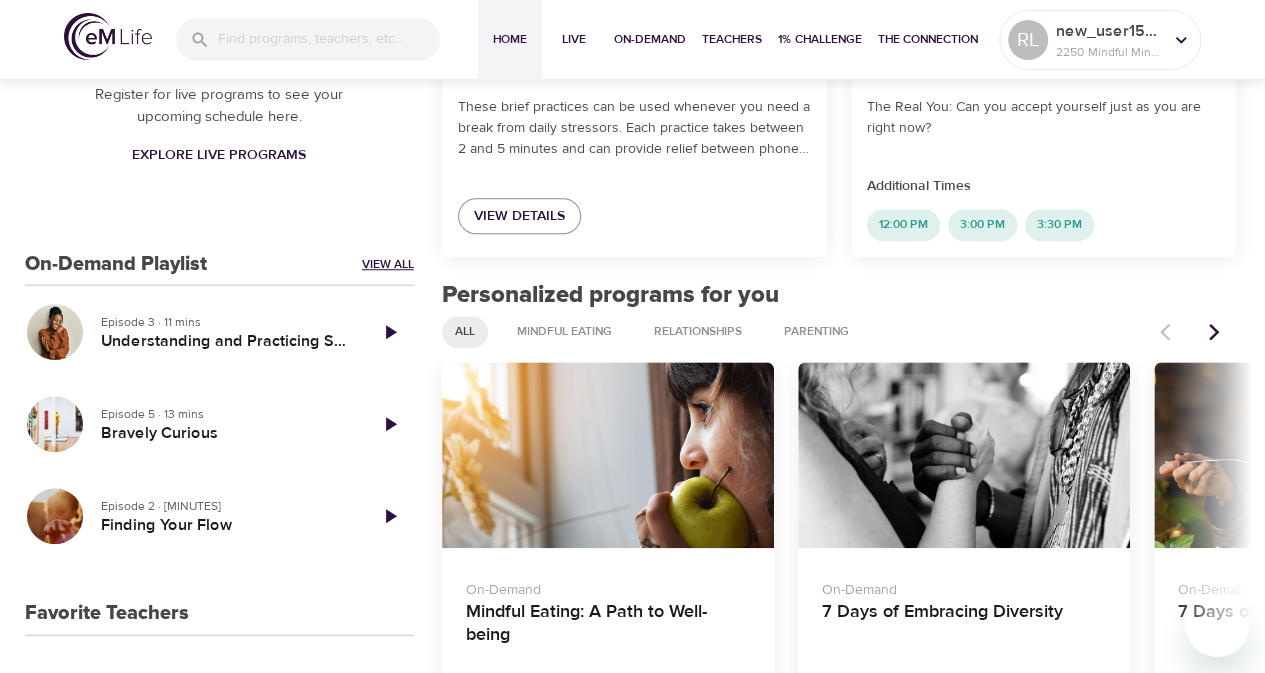 click on "View All" at bounding box center [388, 264] 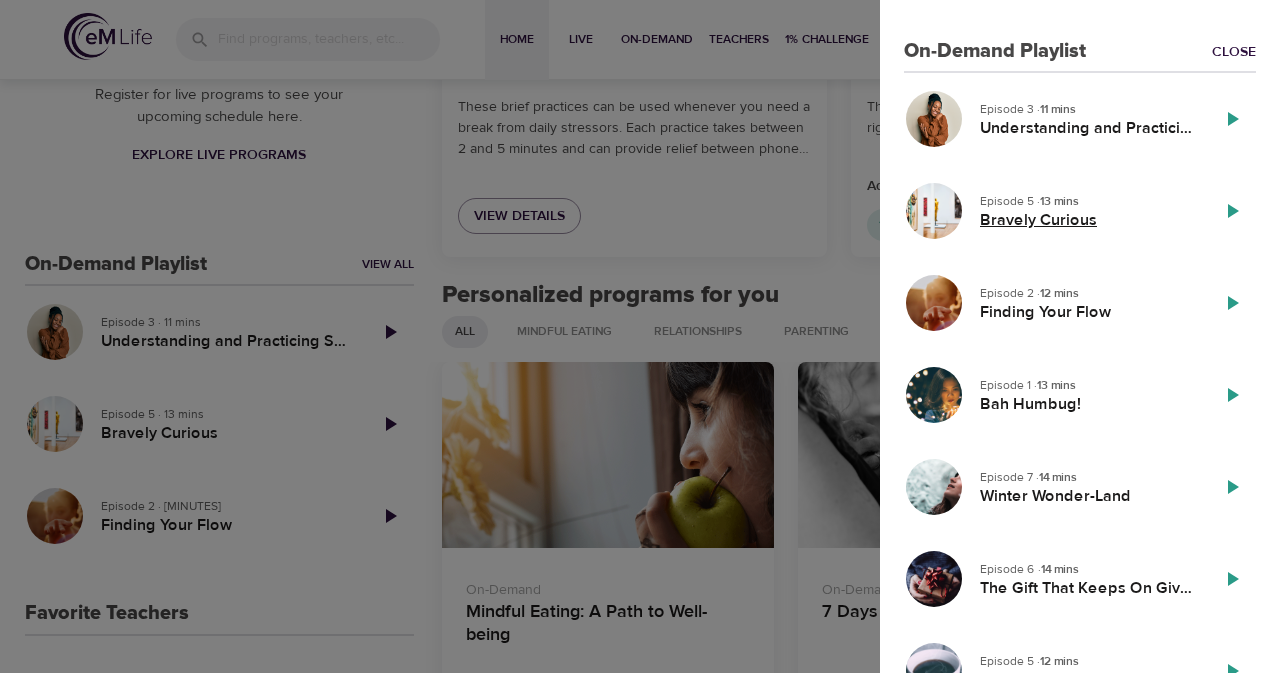 click on "Bravely Curious" at bounding box center [1086, 220] 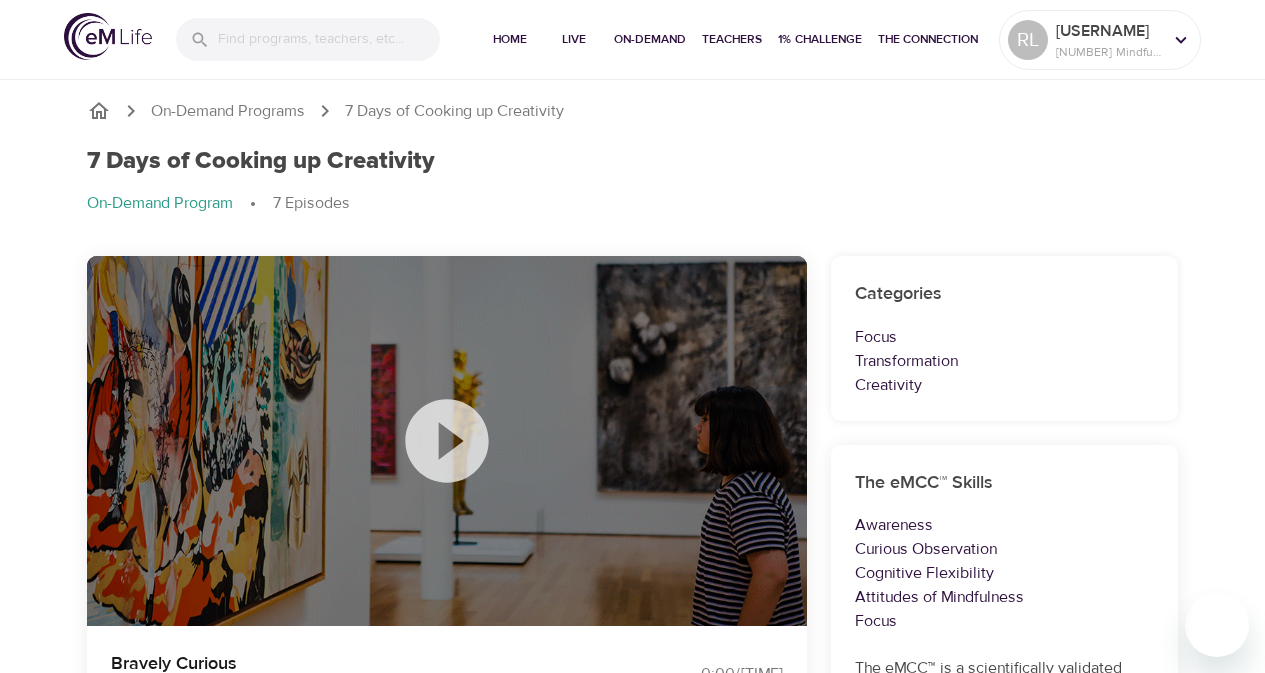 scroll, scrollTop: 0, scrollLeft: 0, axis: both 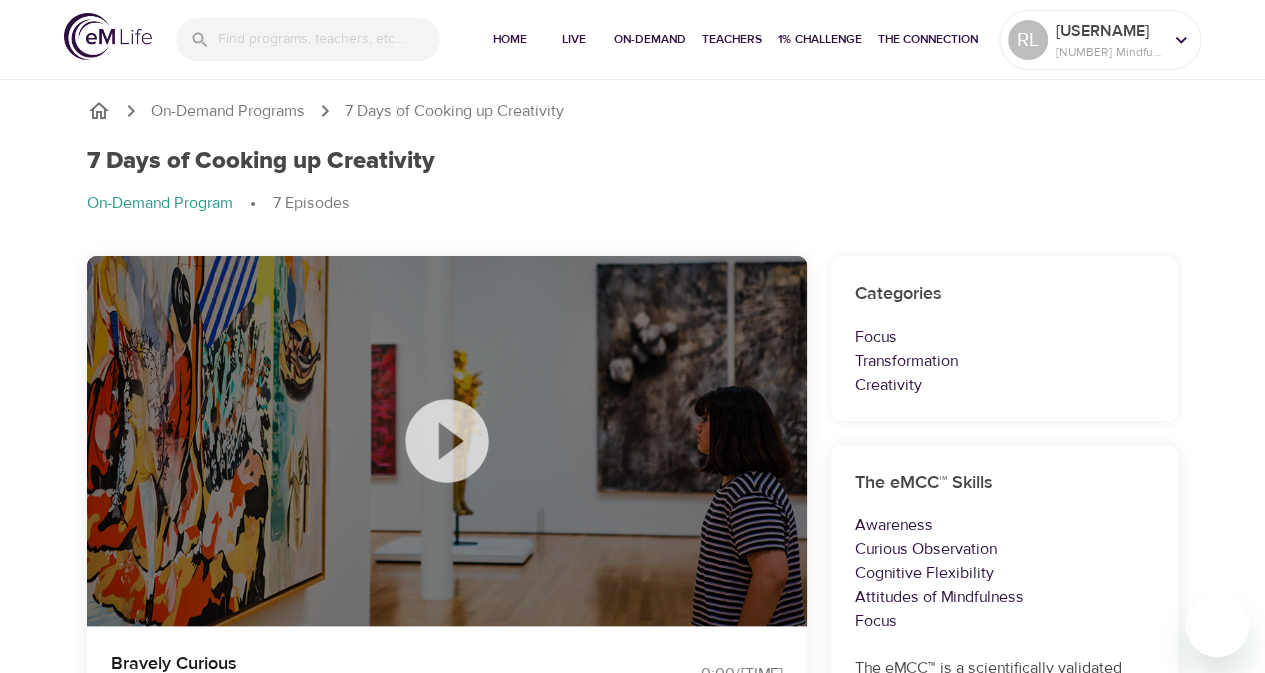 click 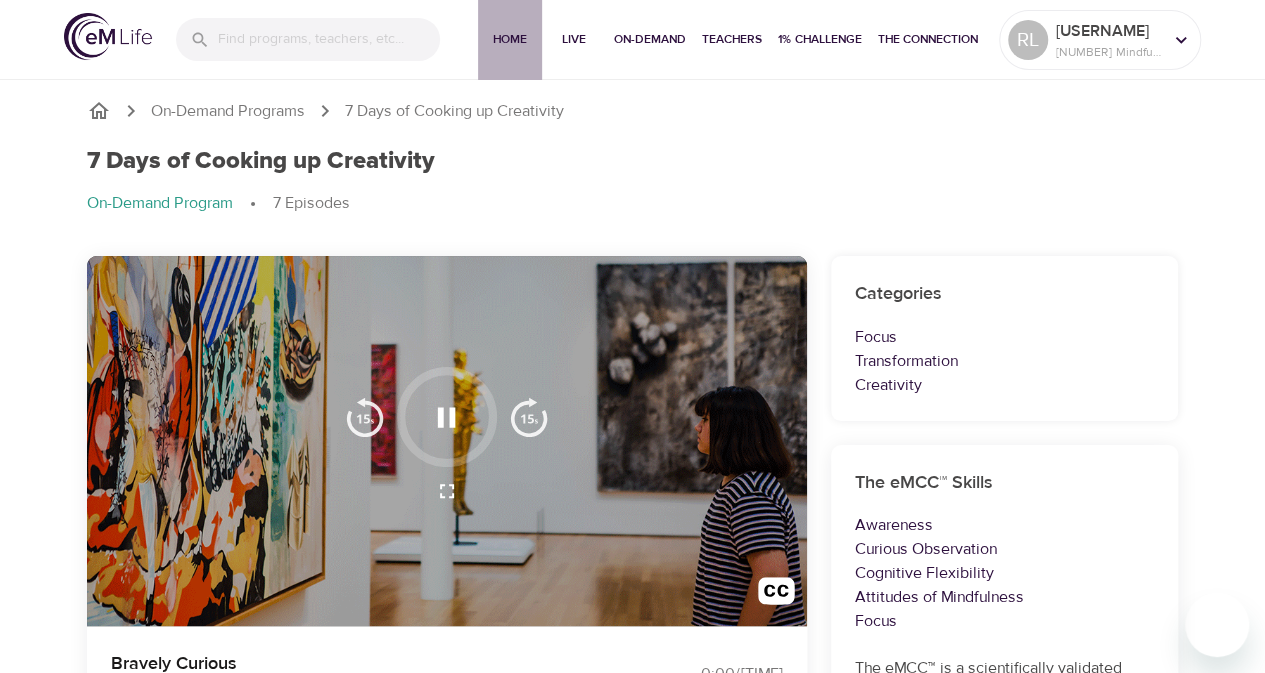 click on "Home" at bounding box center [510, 39] 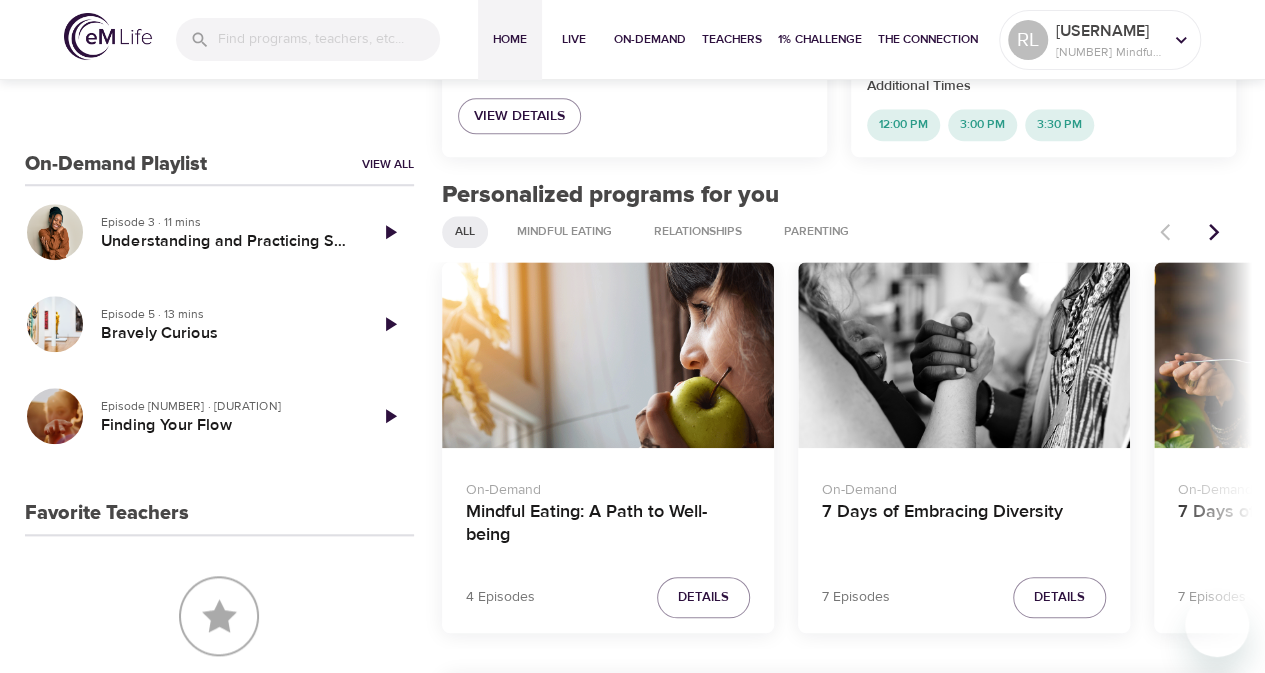 scroll, scrollTop: 900, scrollLeft: 0, axis: vertical 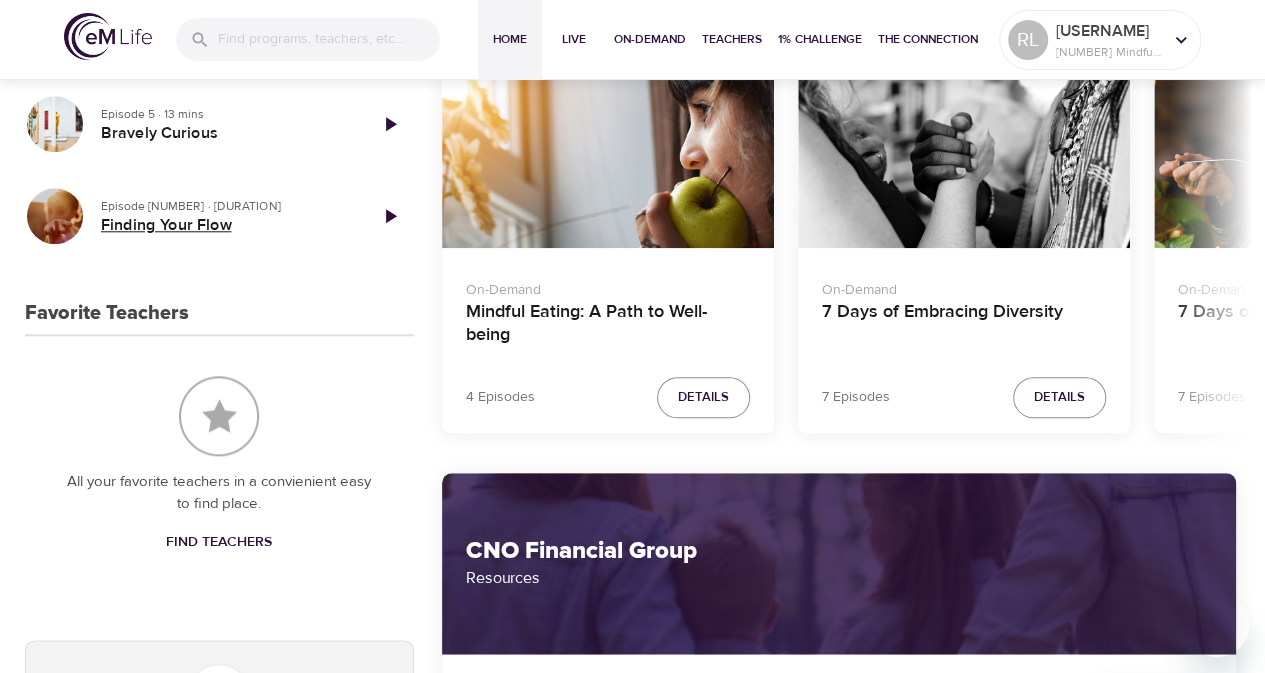 click on "Finding Your Flow" at bounding box center (225, 225) 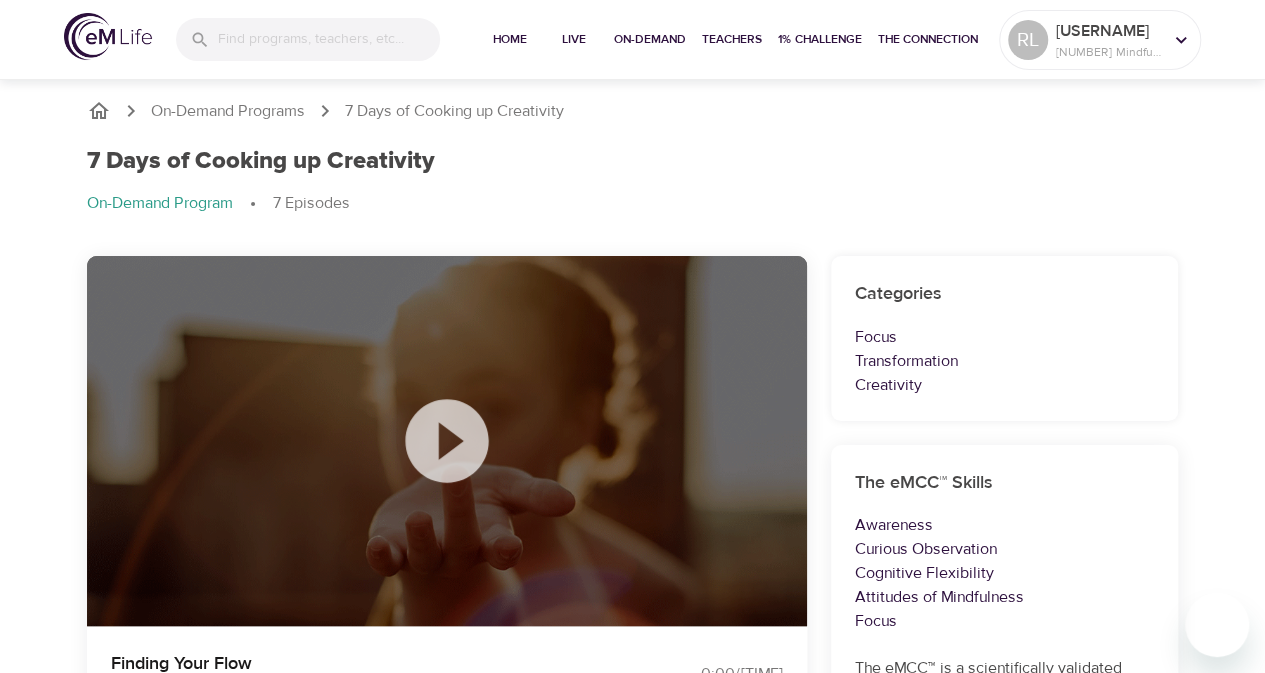 scroll, scrollTop: 300, scrollLeft: 0, axis: vertical 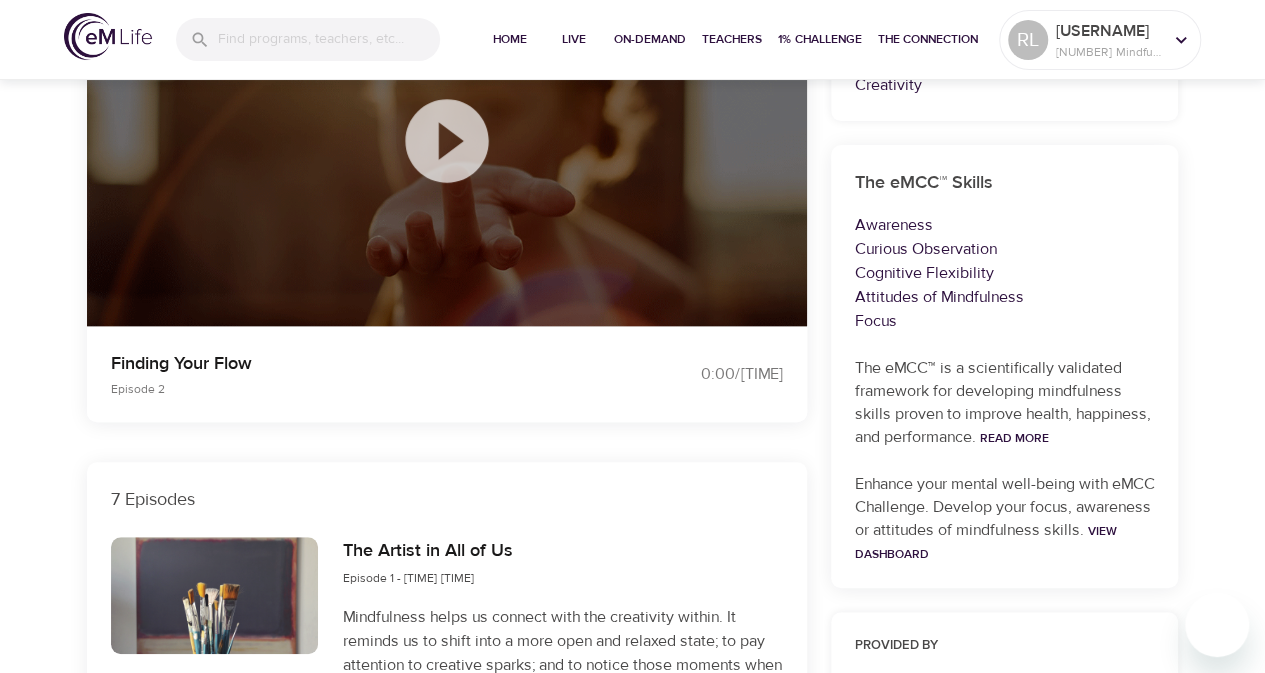 click 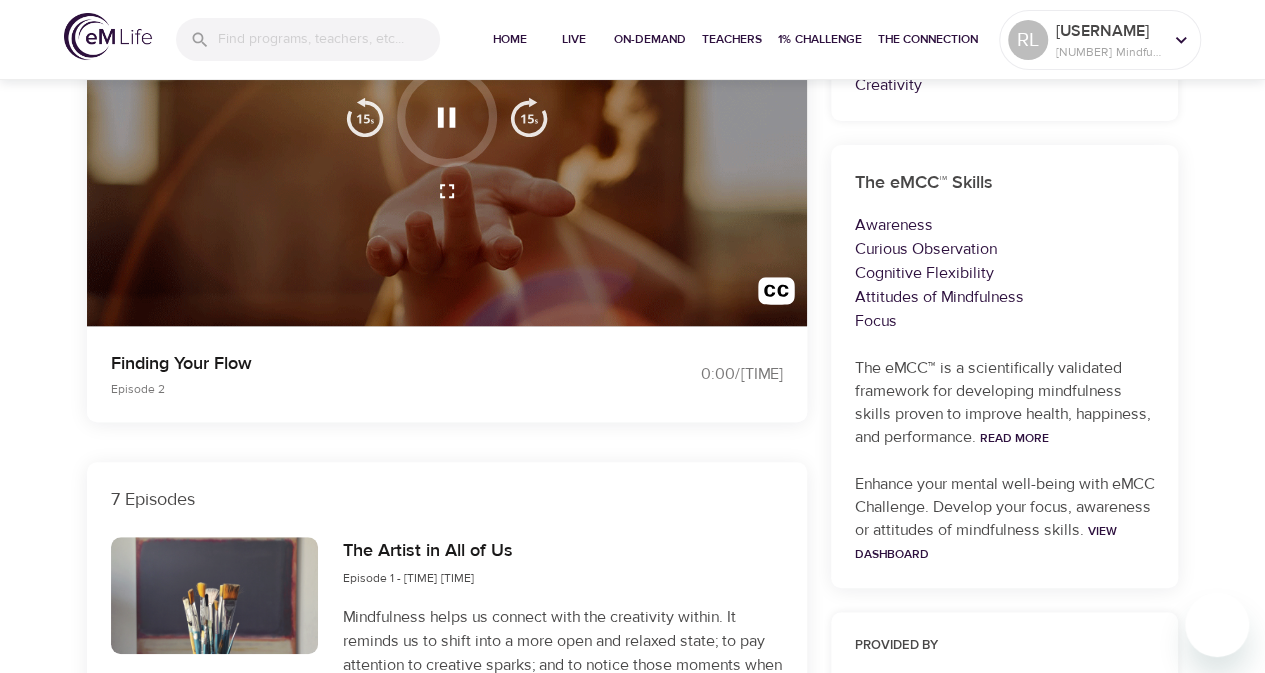 scroll, scrollTop: 0, scrollLeft: 0, axis: both 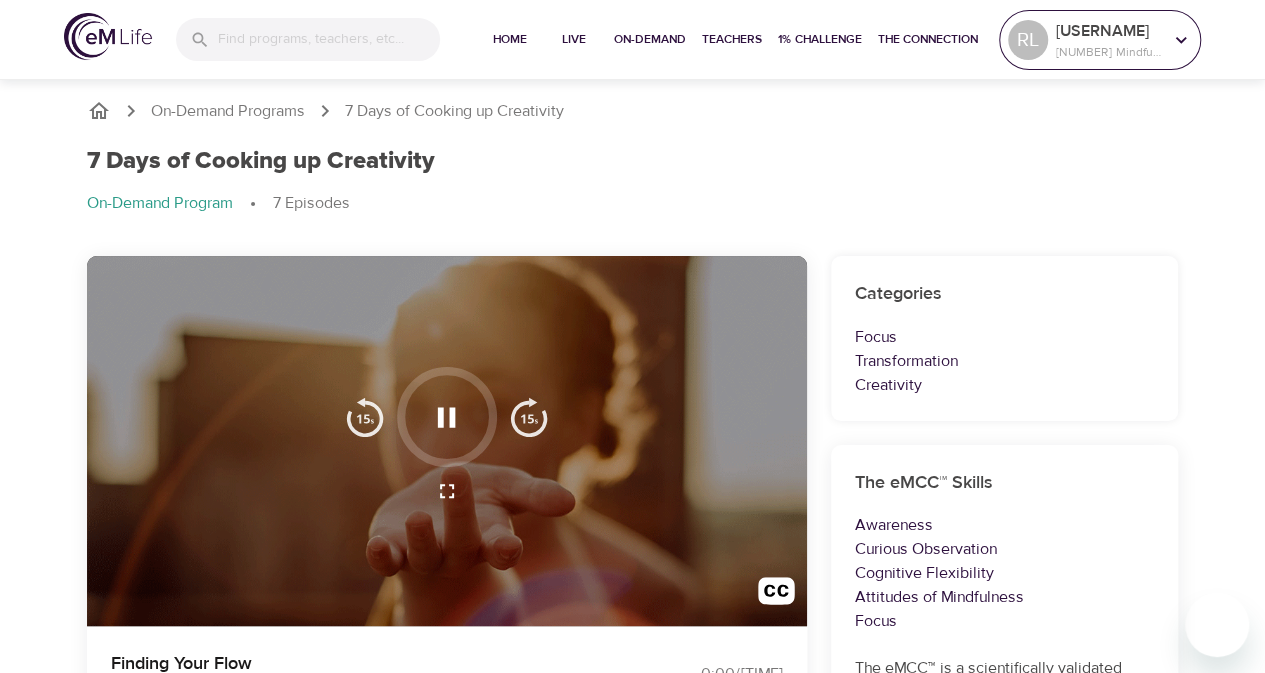 click on "[USERNAME]" at bounding box center (1109, 31) 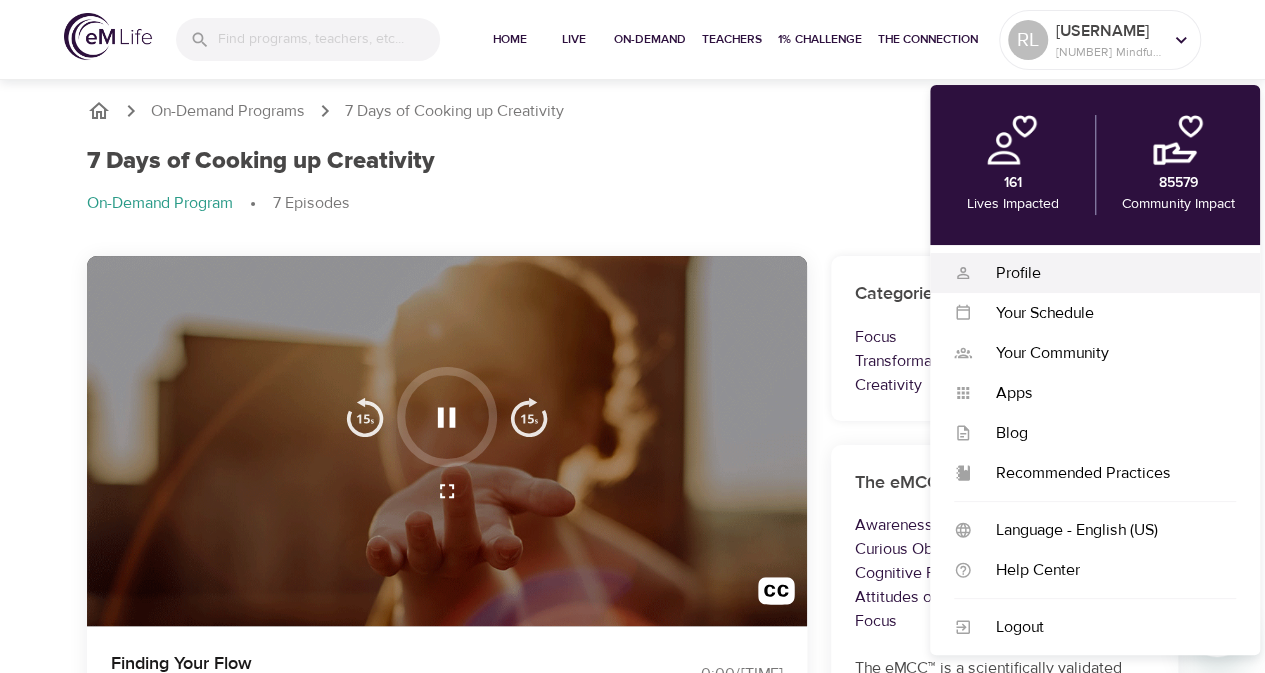 click on "Profile" at bounding box center (1104, 273) 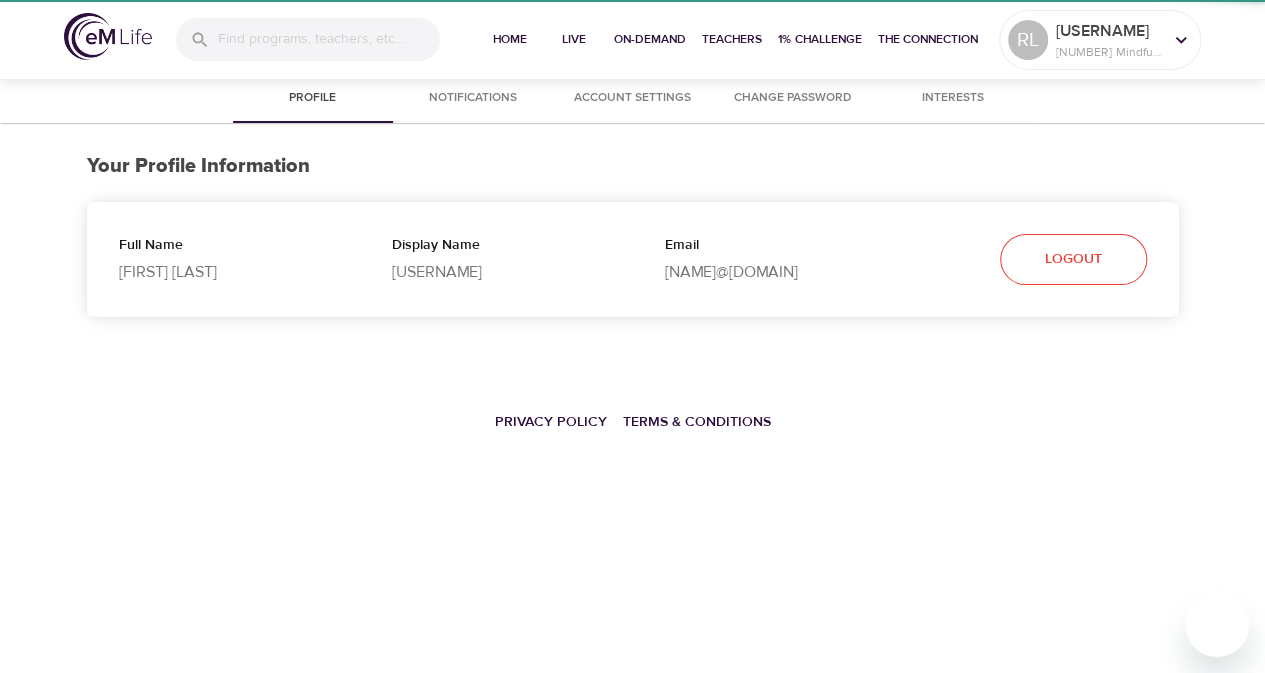 select on "10" 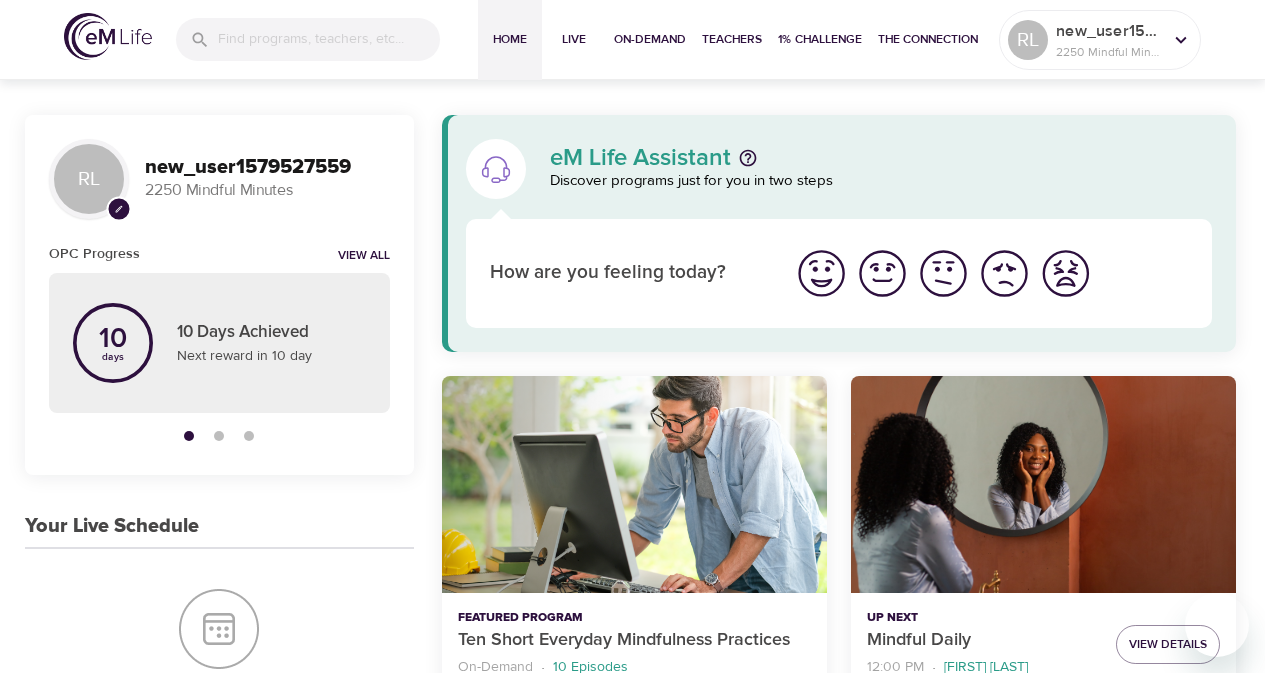 scroll, scrollTop: 600, scrollLeft: 0, axis: vertical 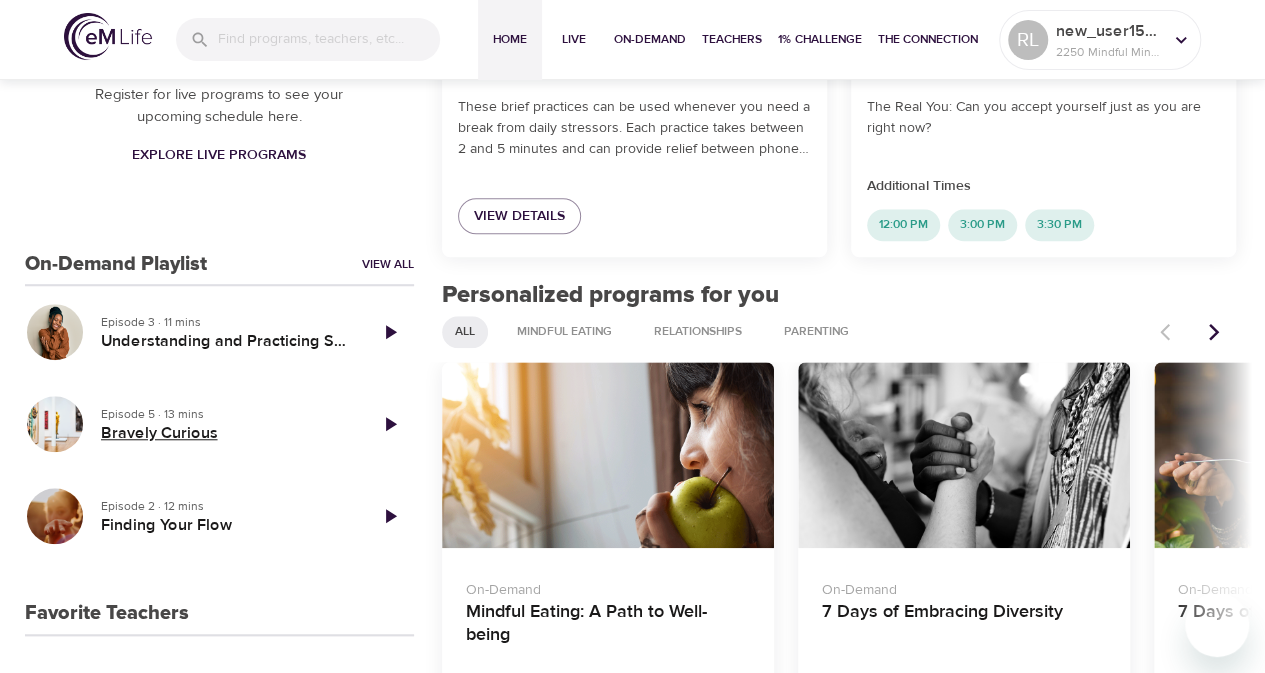 click on "Bravely Curious" at bounding box center (225, 433) 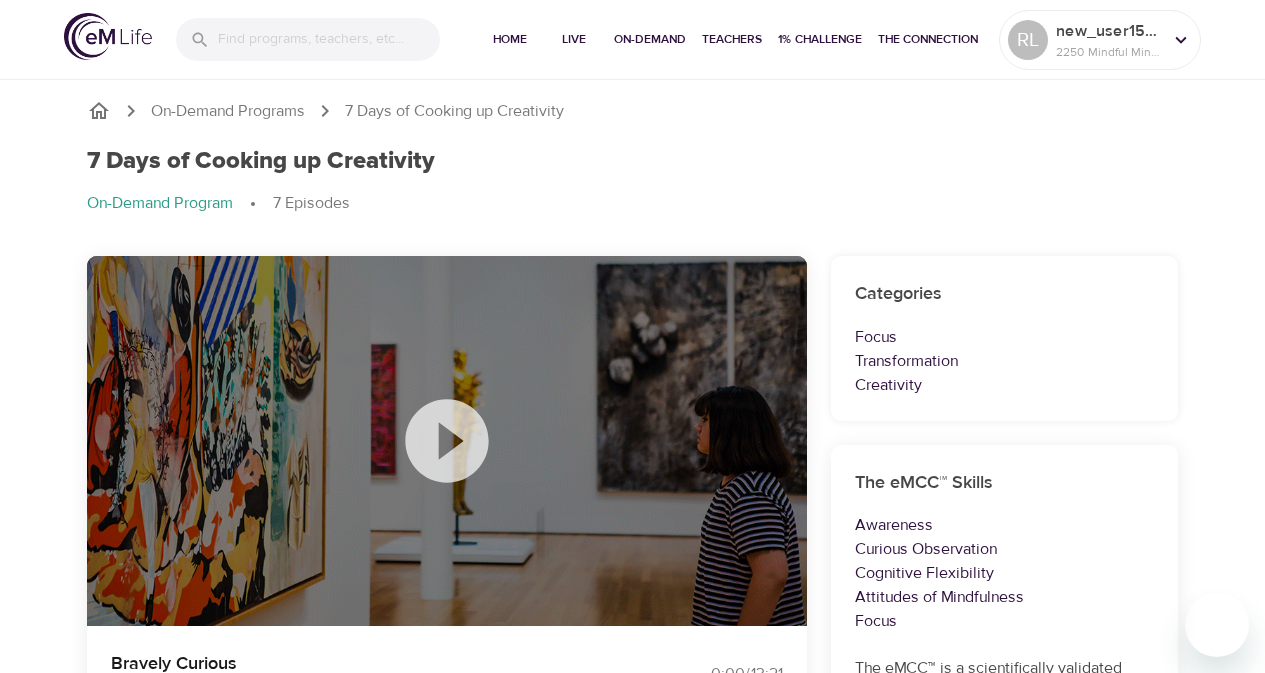 scroll, scrollTop: 0, scrollLeft: 0, axis: both 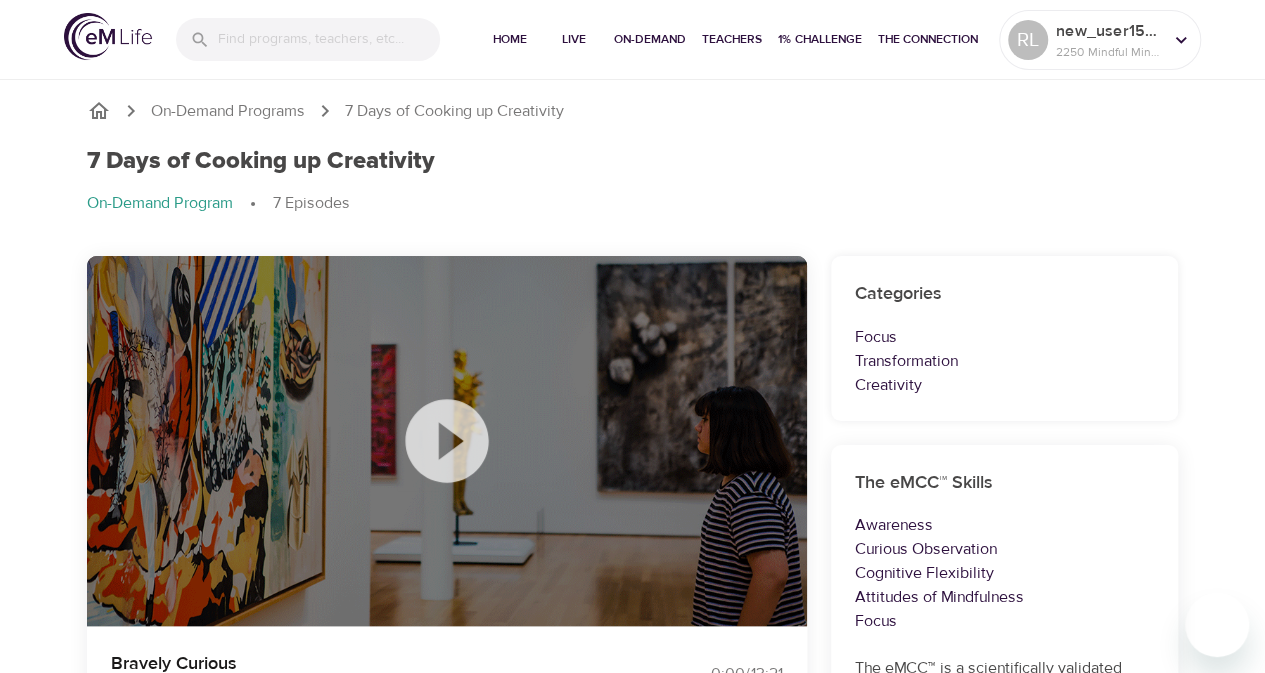 click 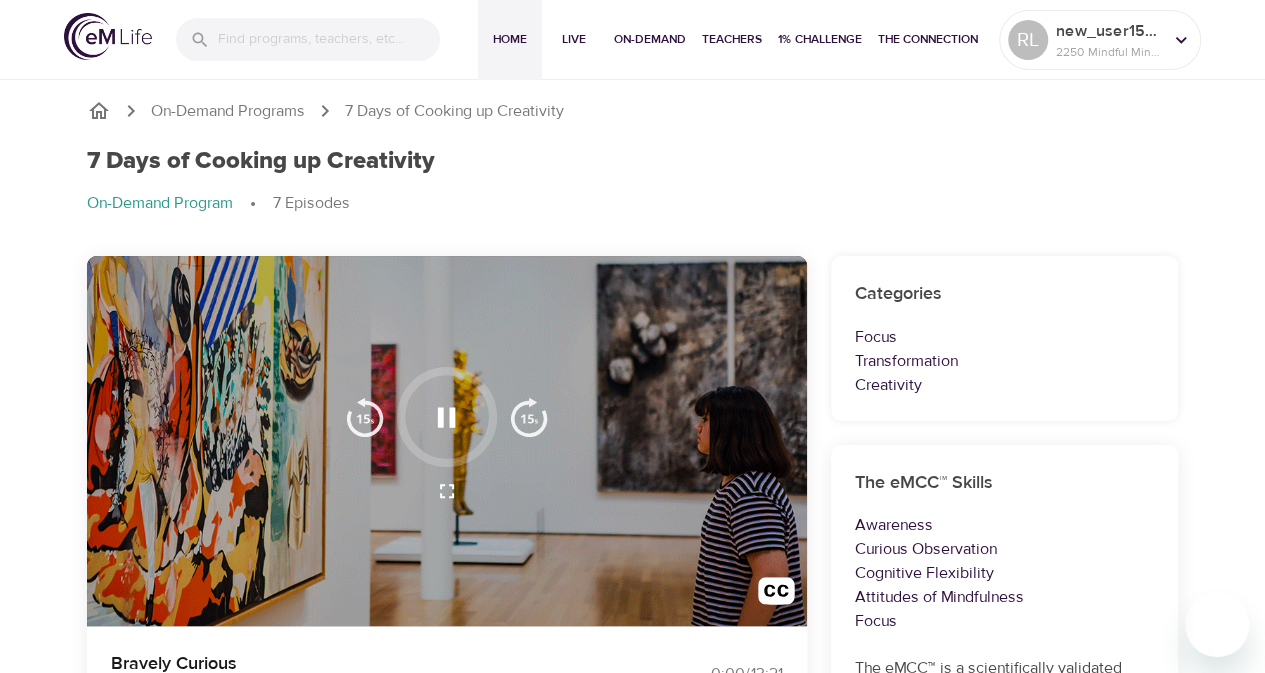 click on "Home" at bounding box center [510, 39] 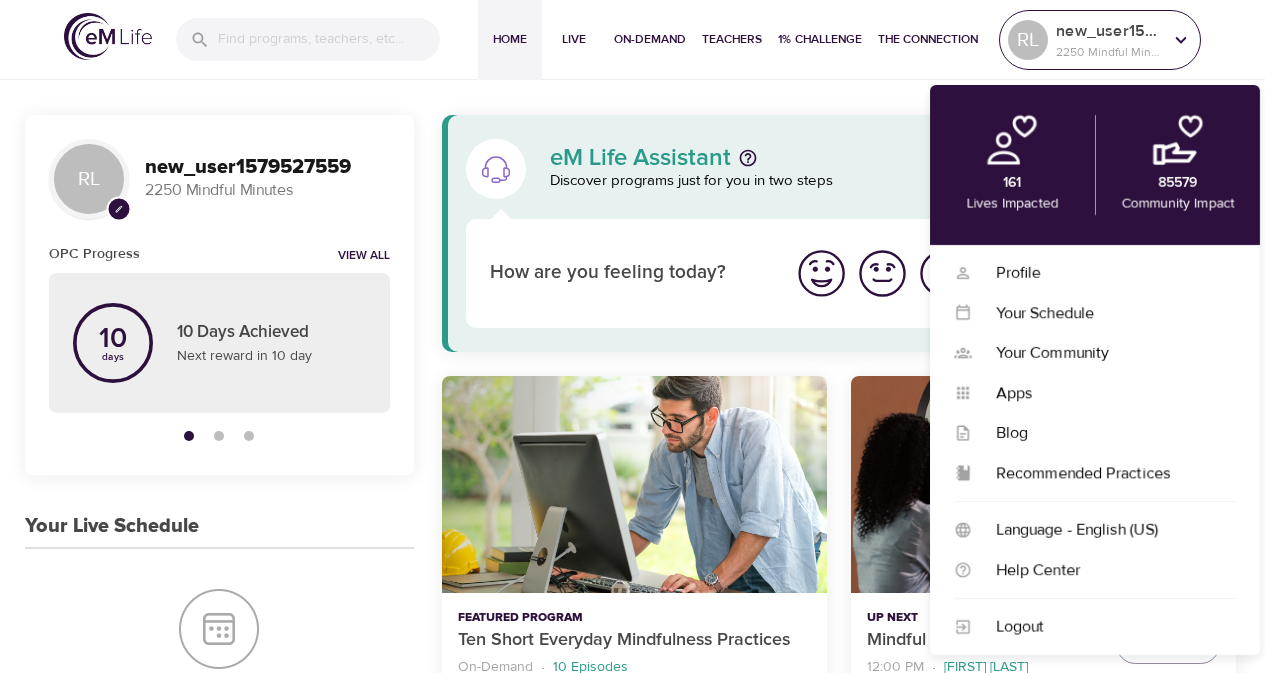 scroll, scrollTop: 0, scrollLeft: 0, axis: both 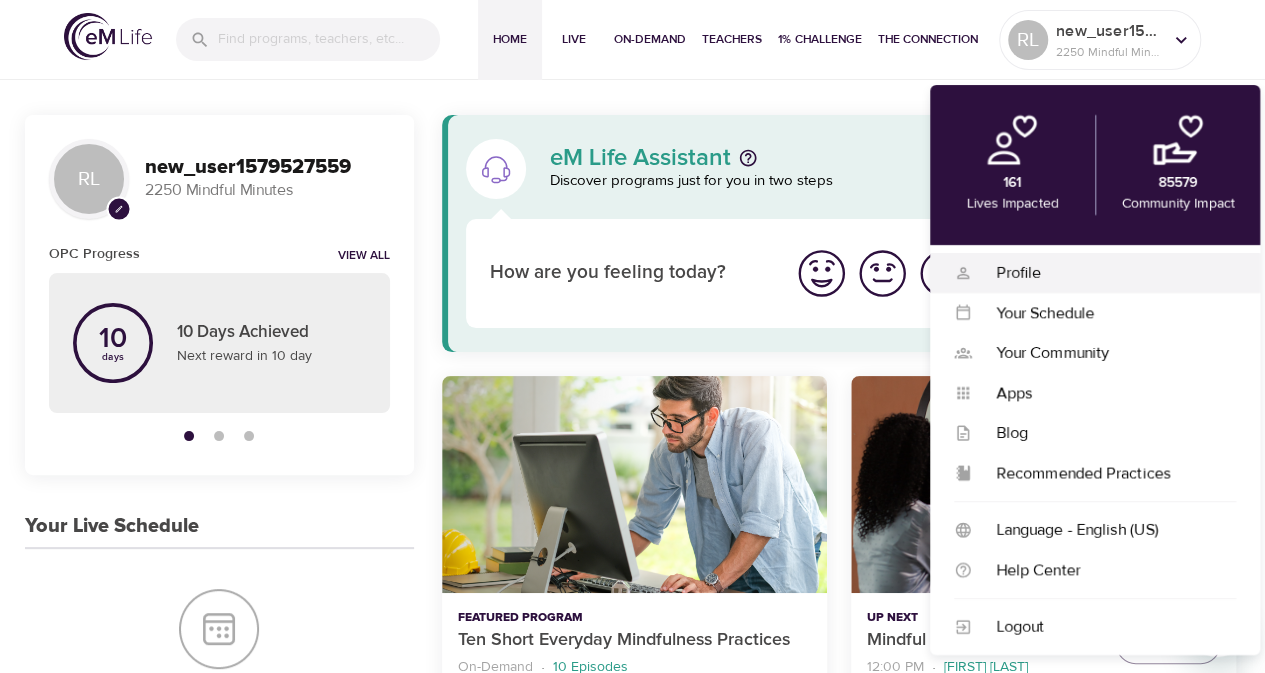 click on "Profile" at bounding box center (1104, 273) 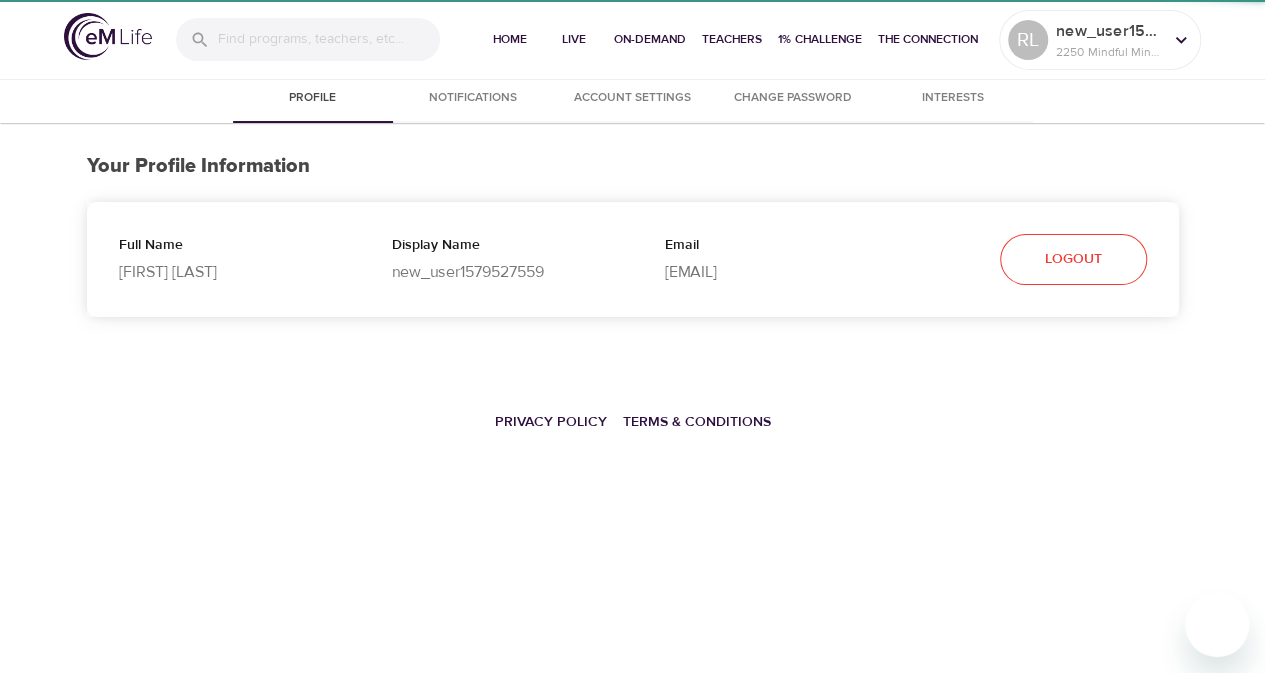 select on "10" 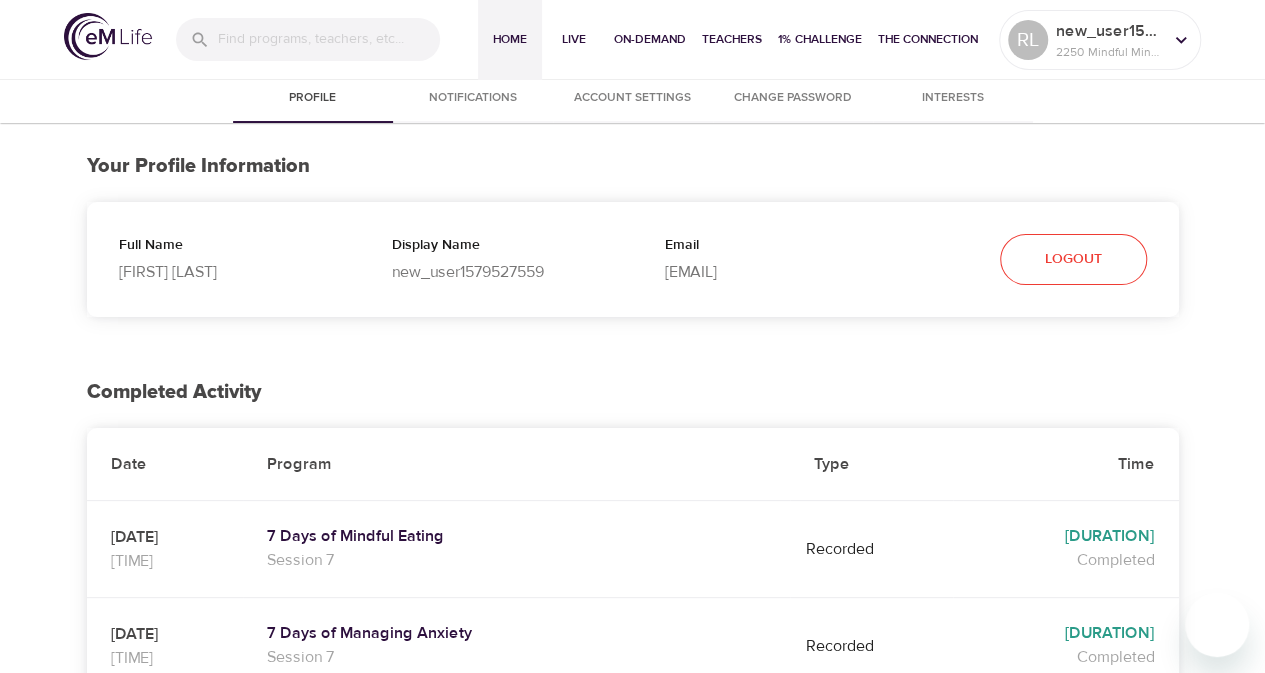click on "Home" at bounding box center (510, 39) 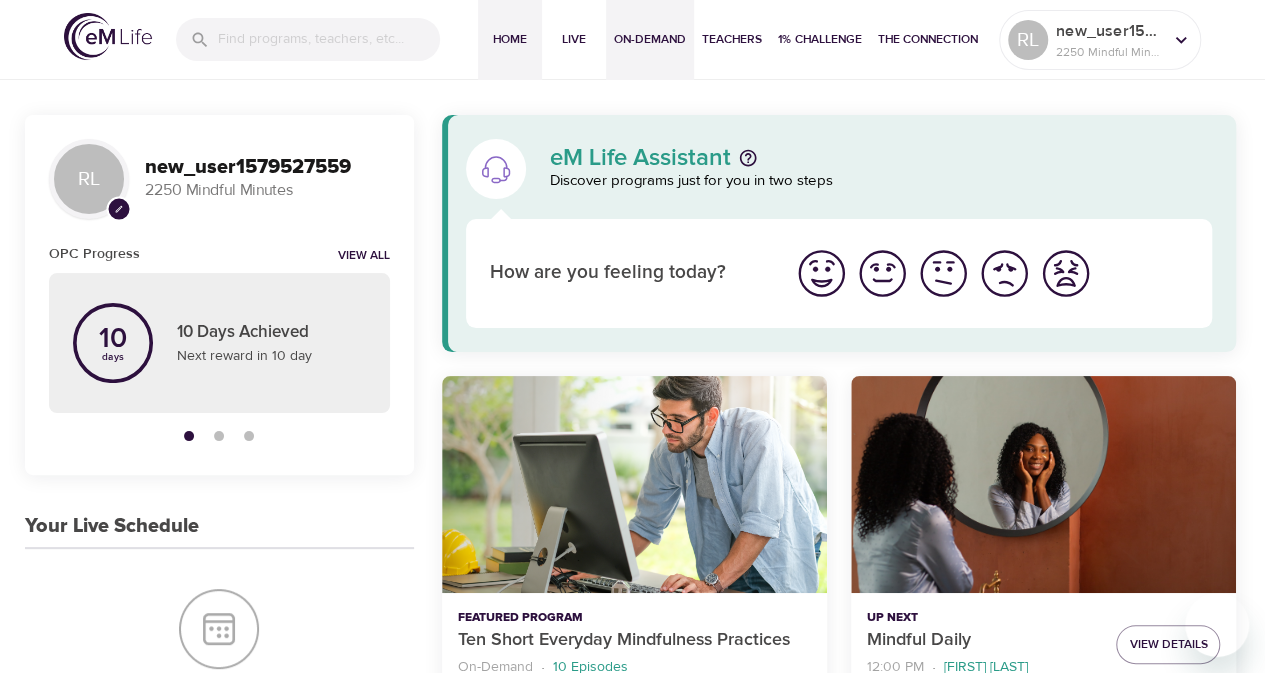 click on "On-Demand" at bounding box center (650, 39) 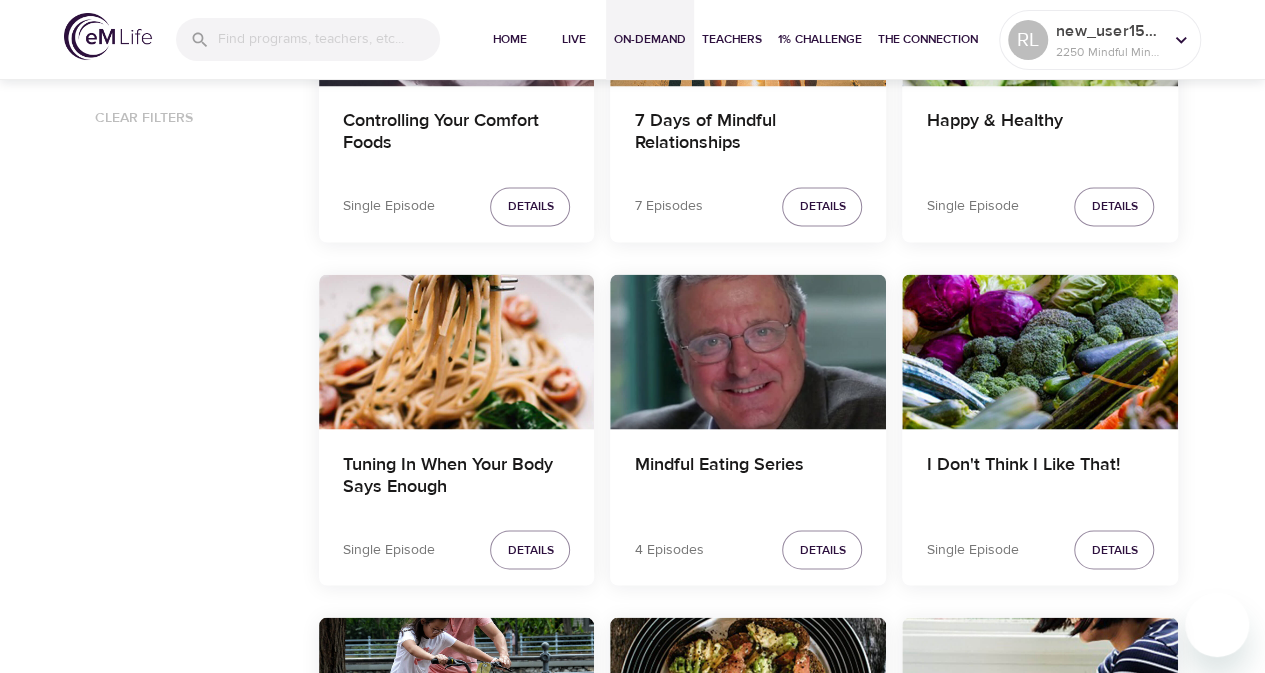 scroll, scrollTop: 1300, scrollLeft: 0, axis: vertical 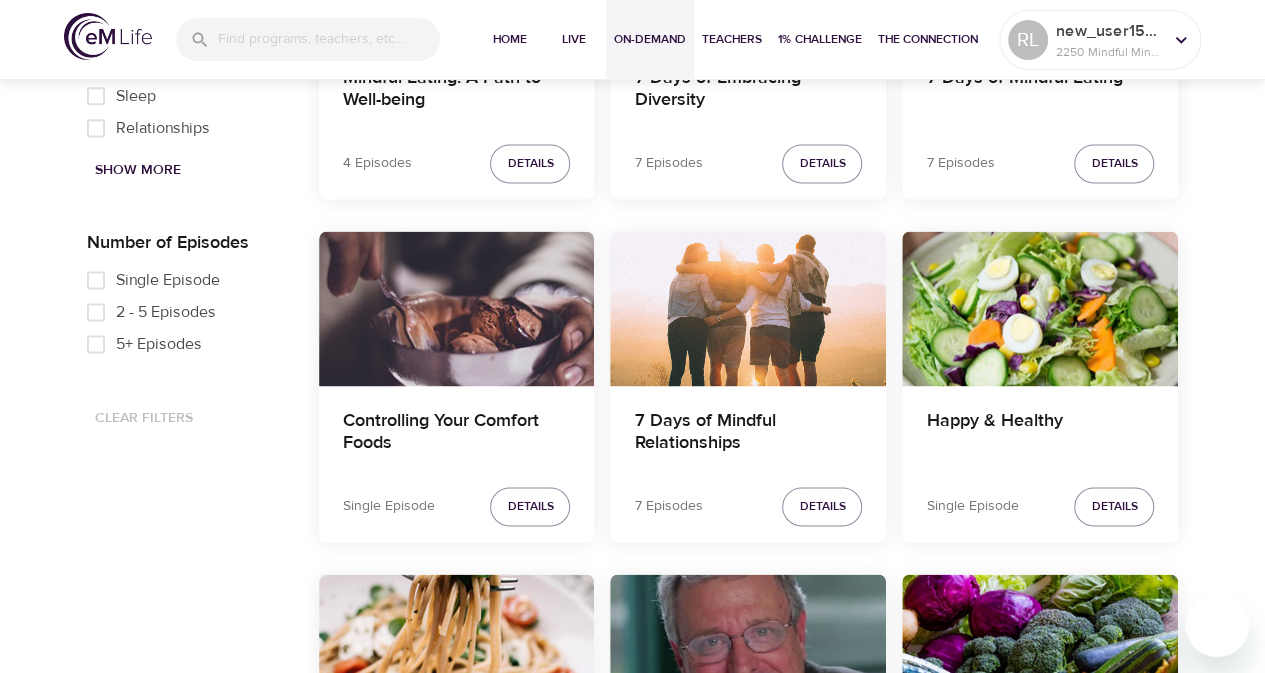 click on "5+ Episodes" at bounding box center [96, 344] 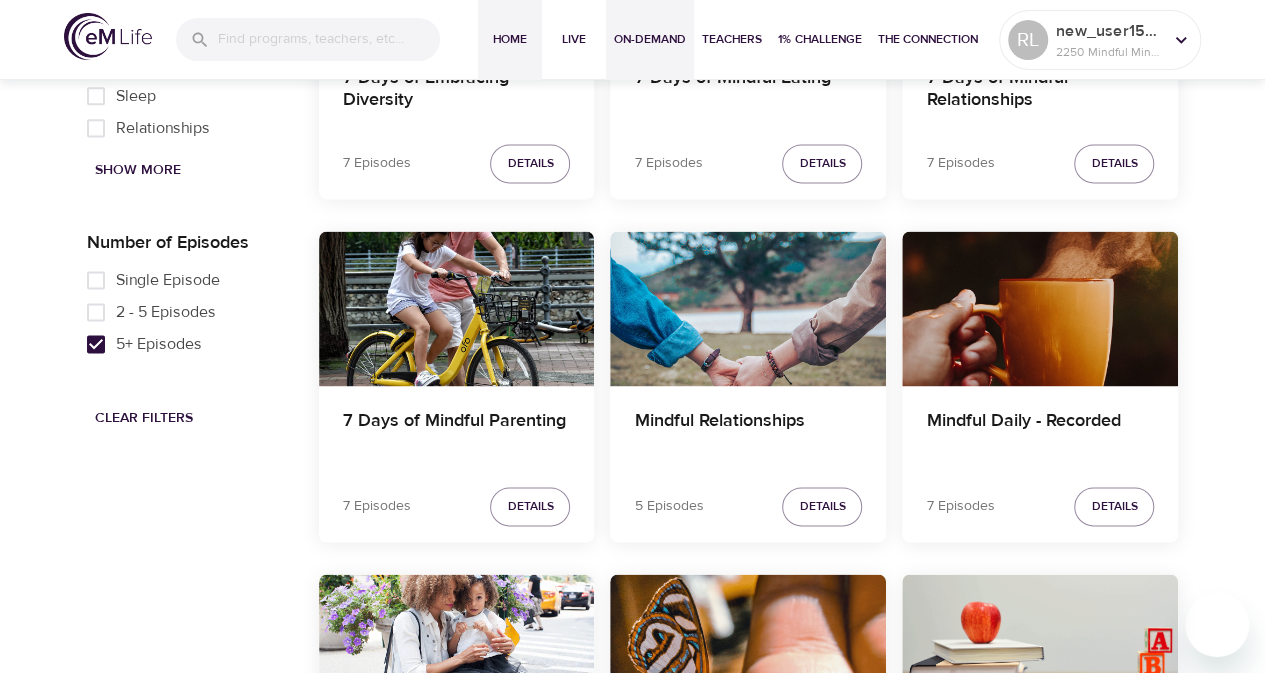 click on "Home" at bounding box center [510, 39] 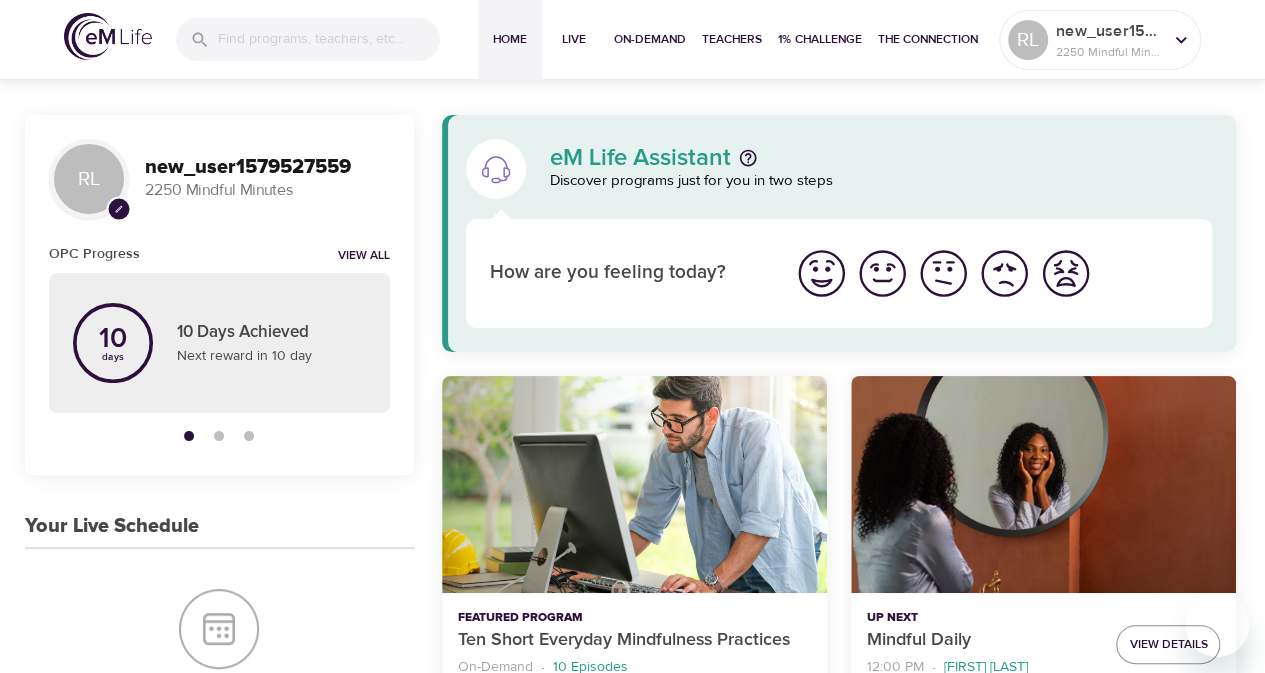 scroll, scrollTop: 500, scrollLeft: 0, axis: vertical 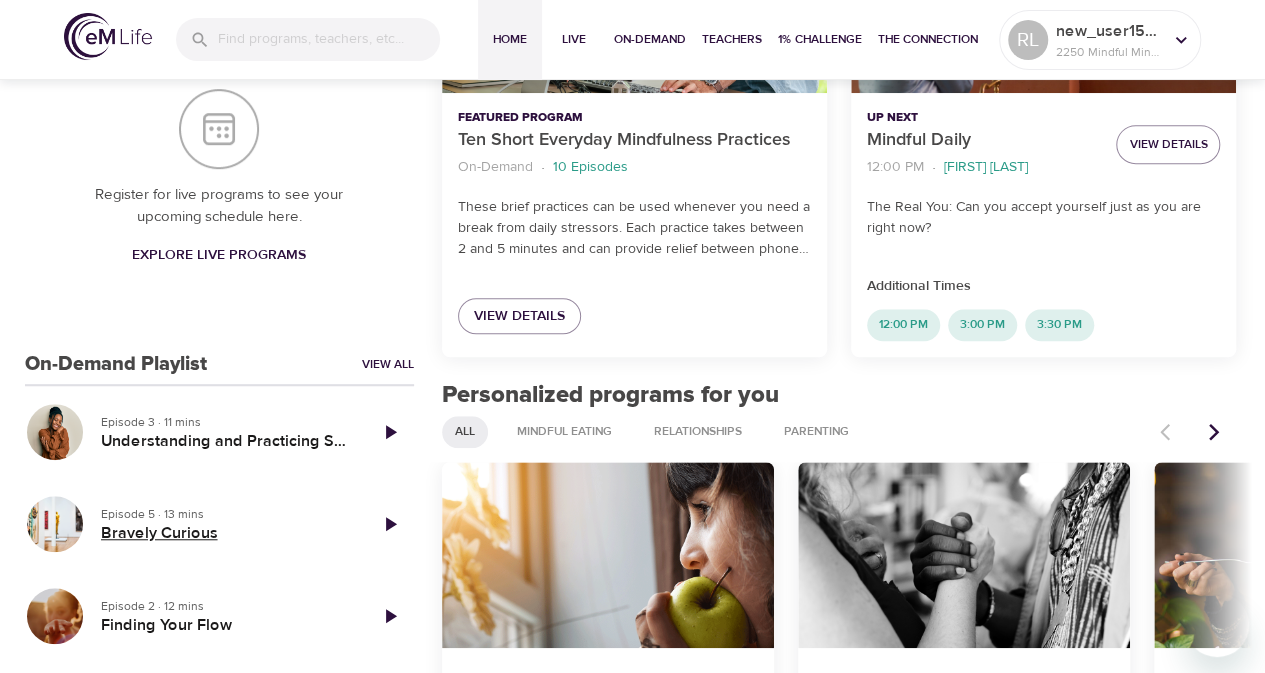 click on "Bravely Curious" at bounding box center (225, 533) 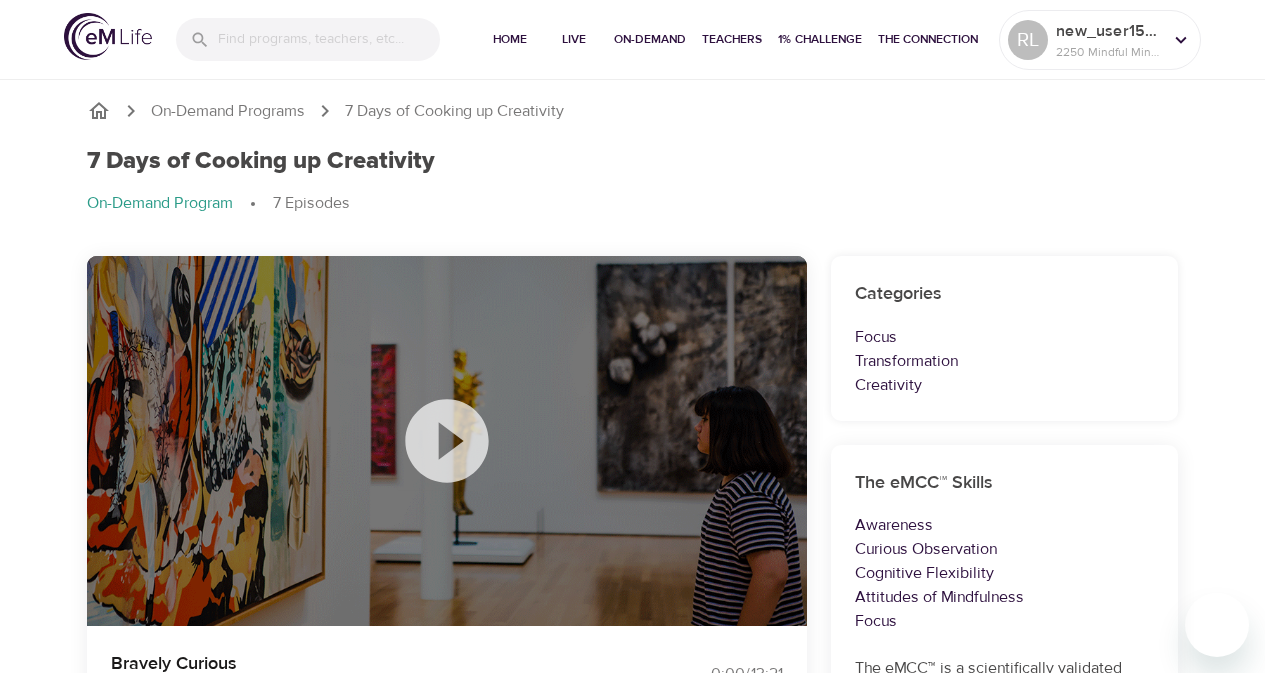 scroll, scrollTop: 0, scrollLeft: 0, axis: both 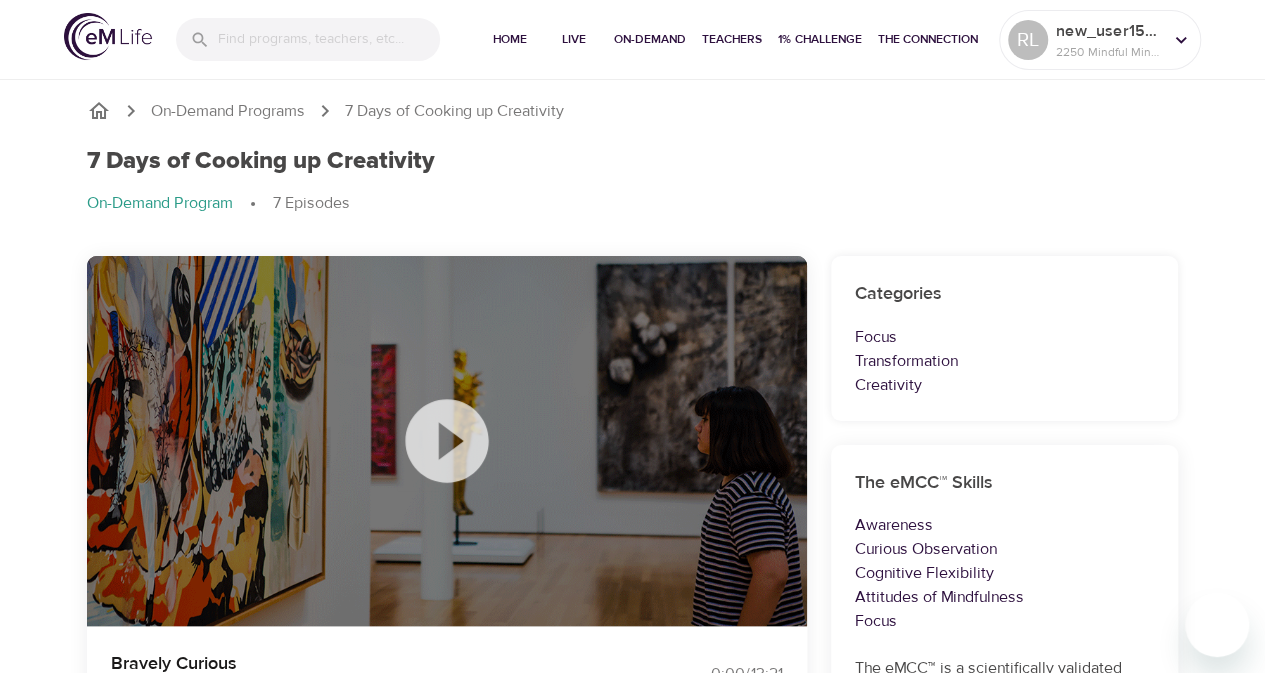 click 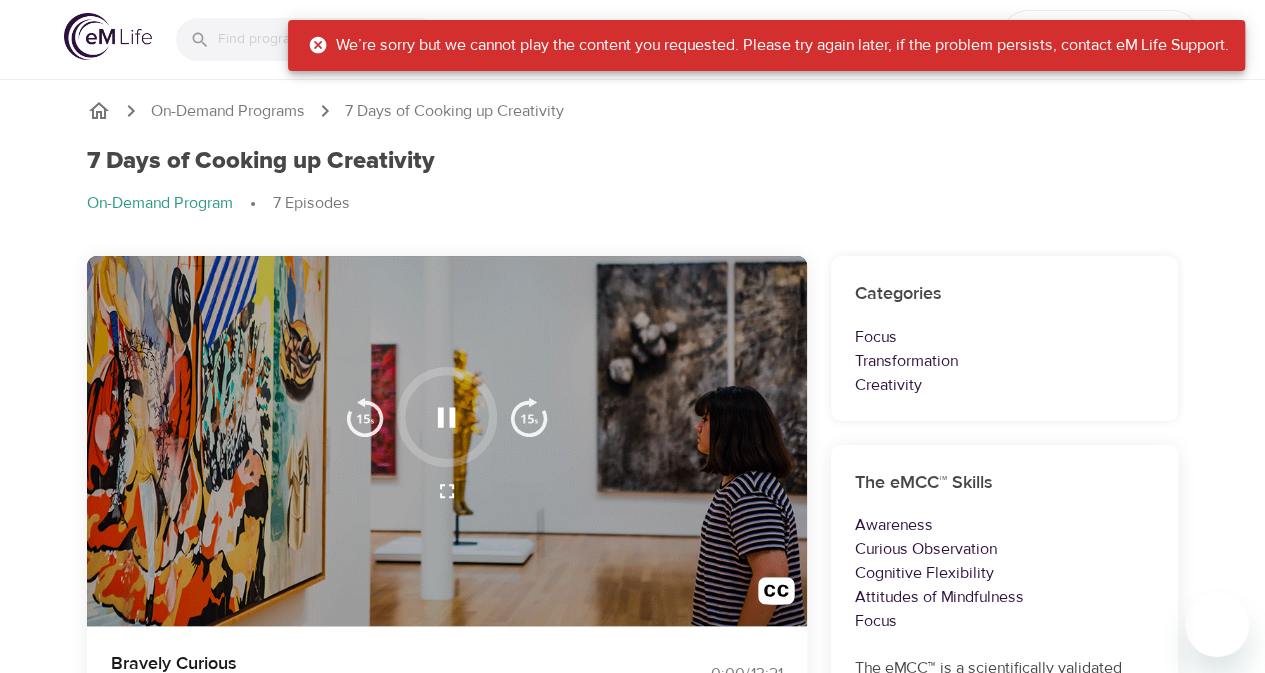 click 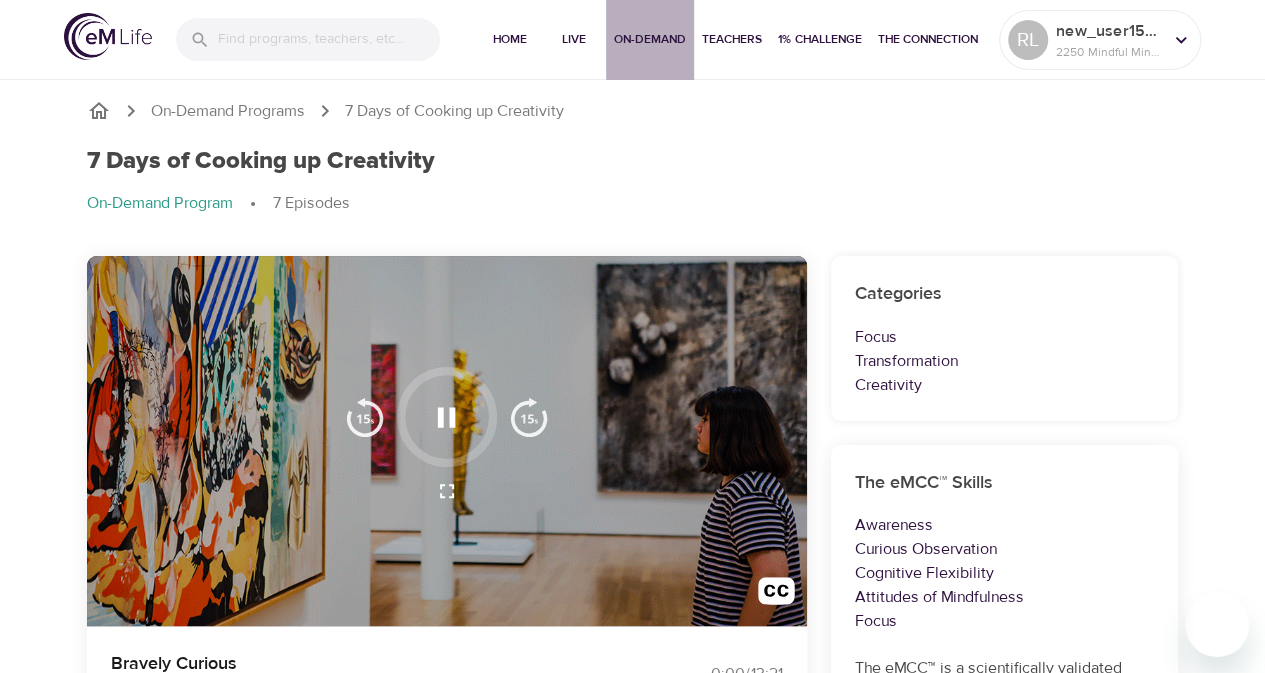 click on "On-Demand" at bounding box center (650, 39) 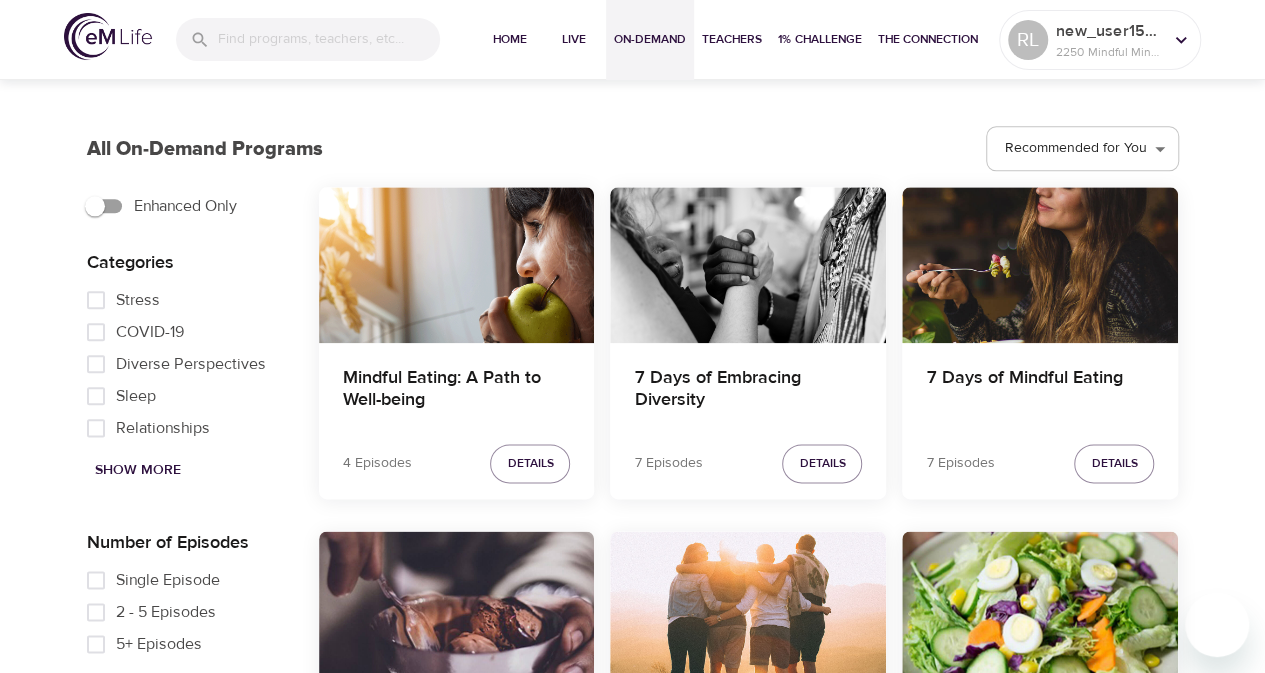 scroll, scrollTop: 1100, scrollLeft: 0, axis: vertical 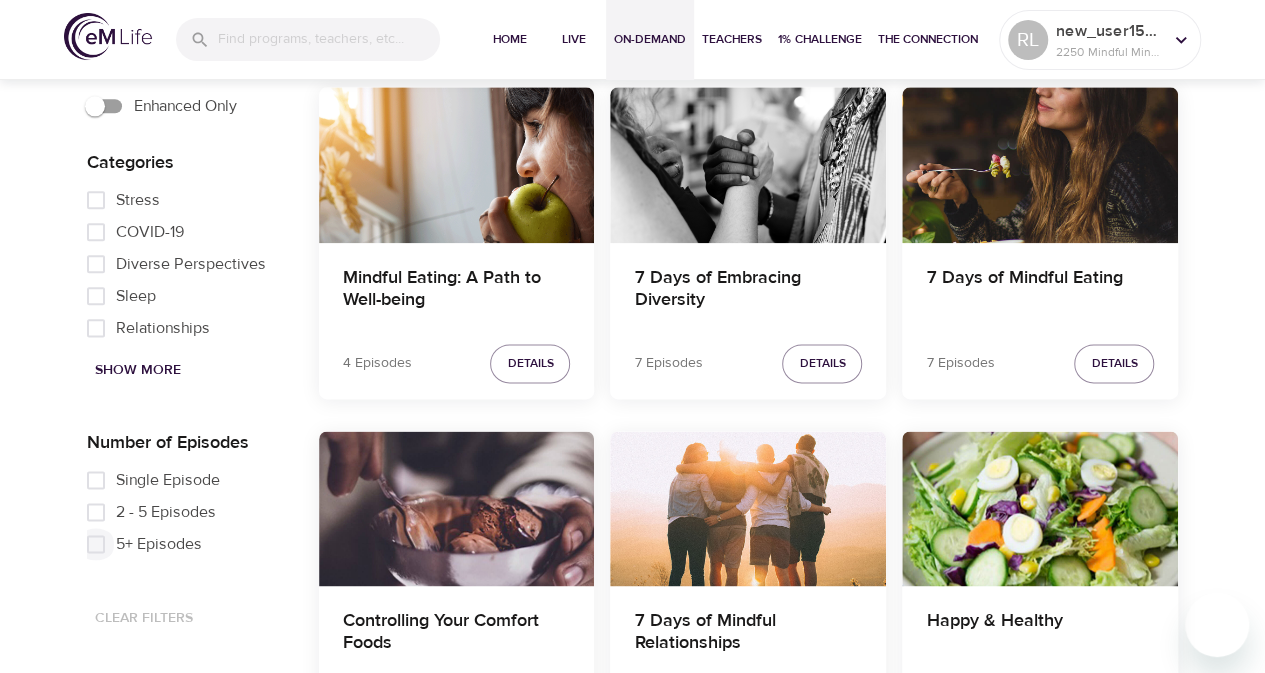 click on "5+ Episodes" at bounding box center (96, 544) 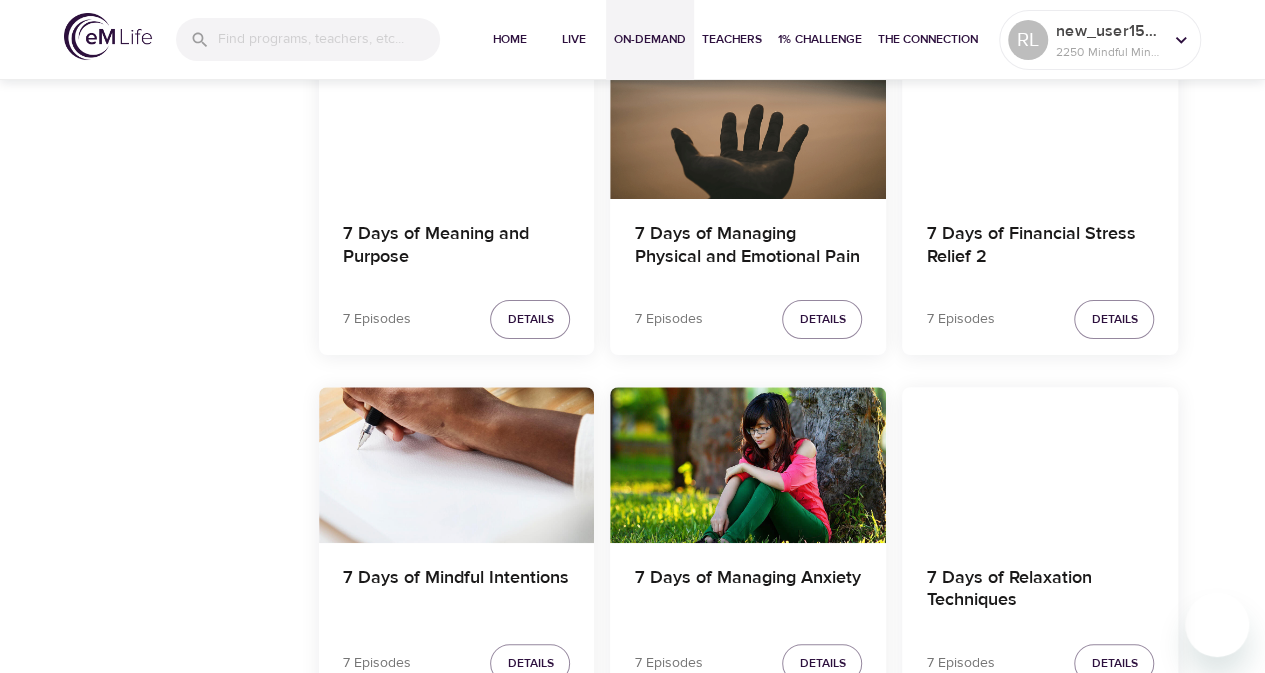scroll, scrollTop: 4080, scrollLeft: 0, axis: vertical 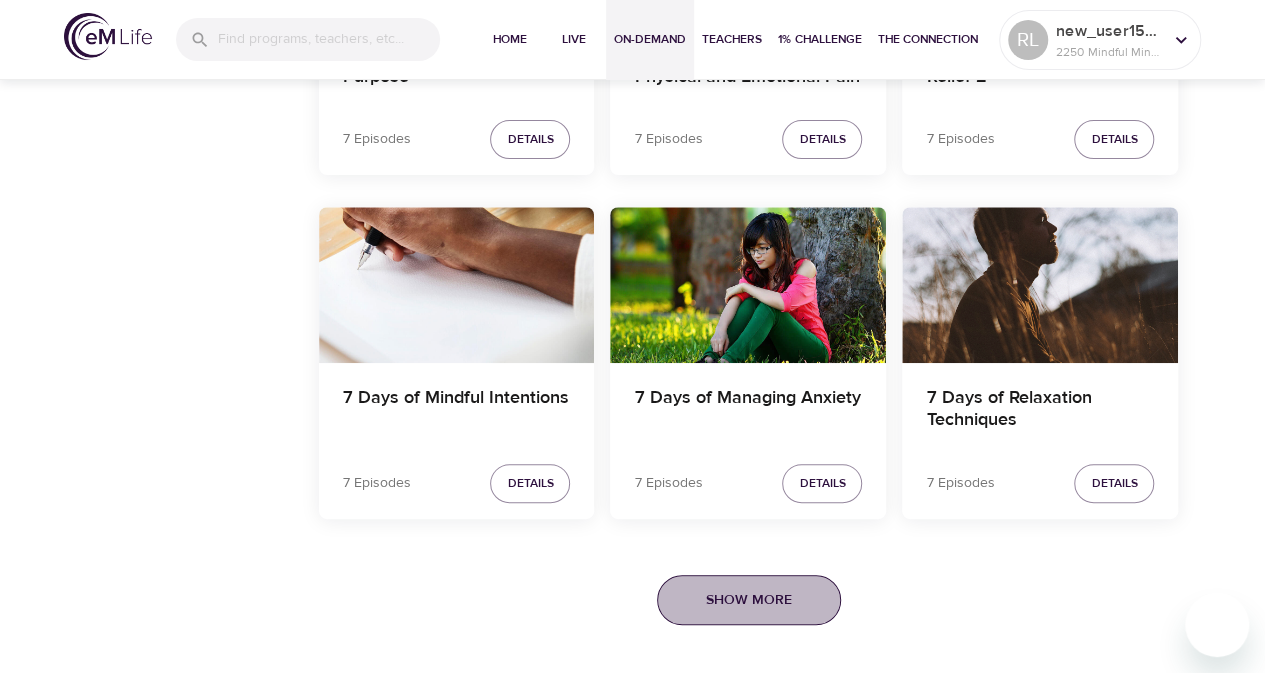 click on "Show More" at bounding box center [749, 600] 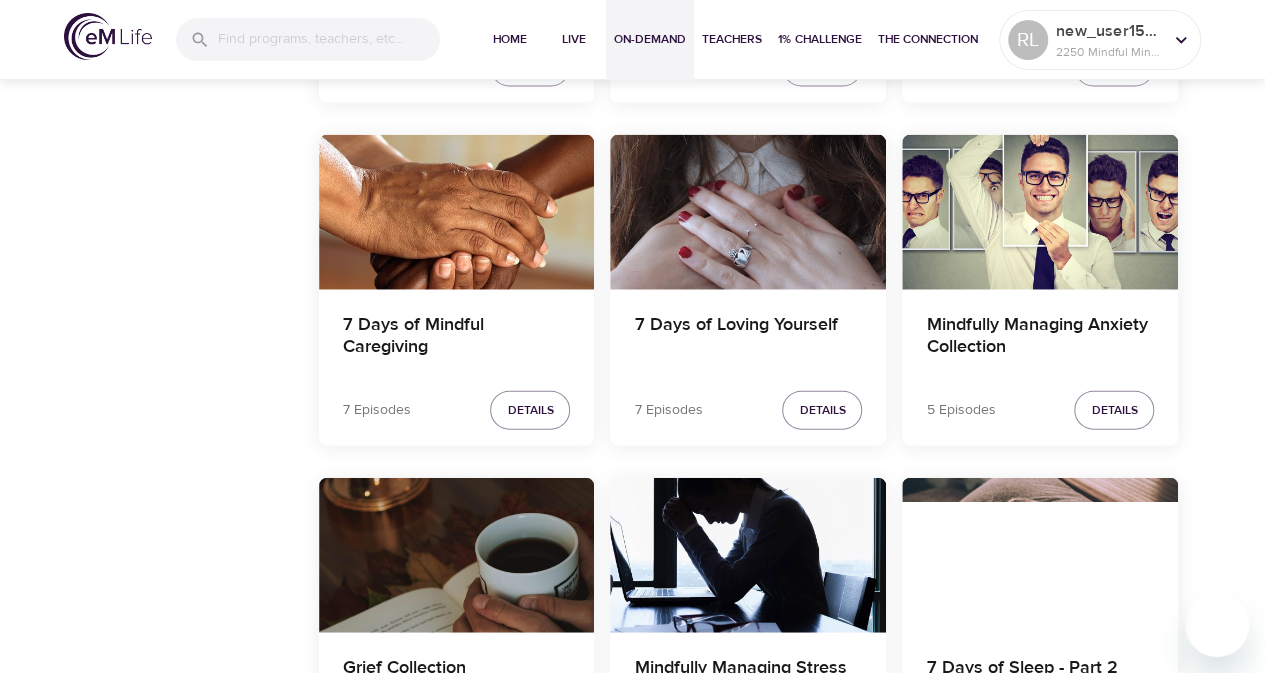 scroll, scrollTop: 6180, scrollLeft: 0, axis: vertical 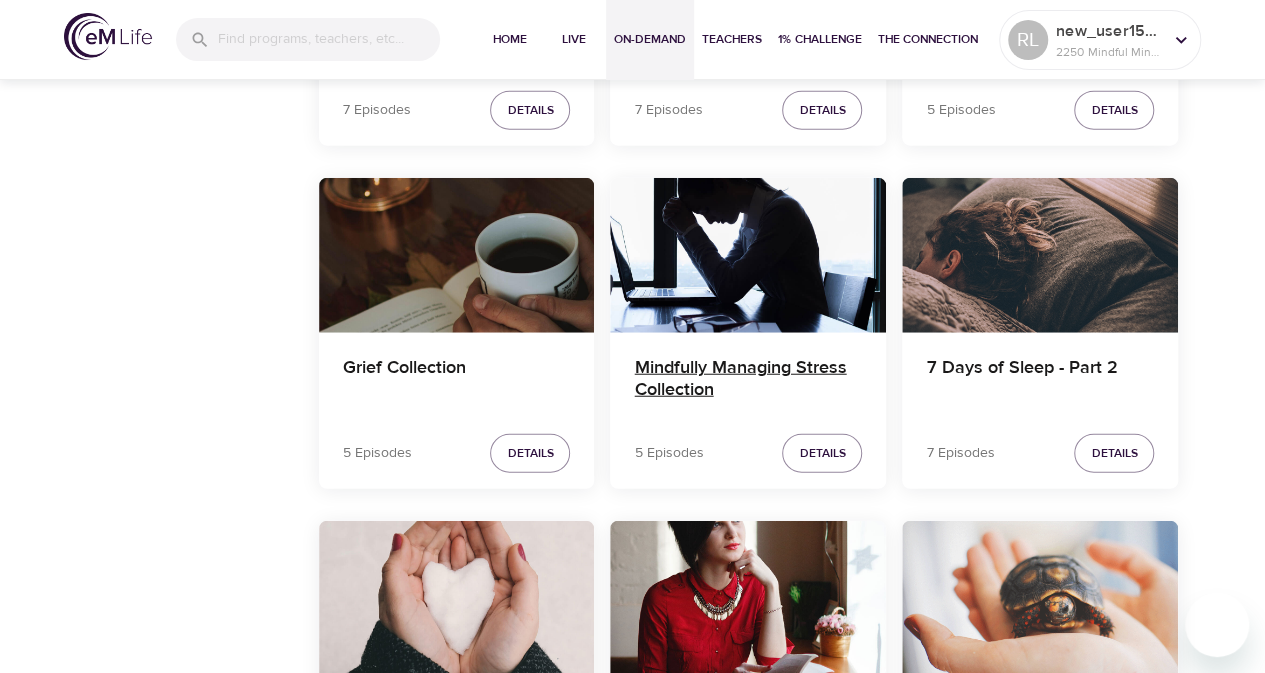 click on "Mindfully Managing Stress Collection" at bounding box center [748, 381] 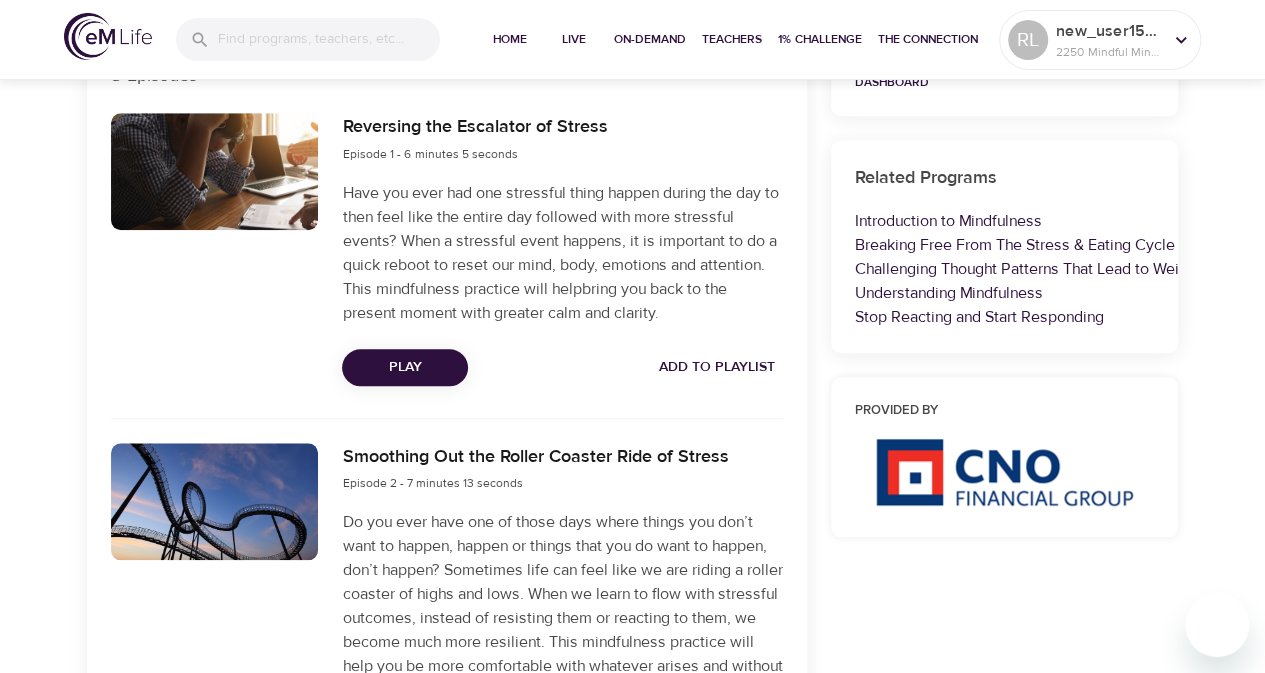 scroll, scrollTop: 524, scrollLeft: 0, axis: vertical 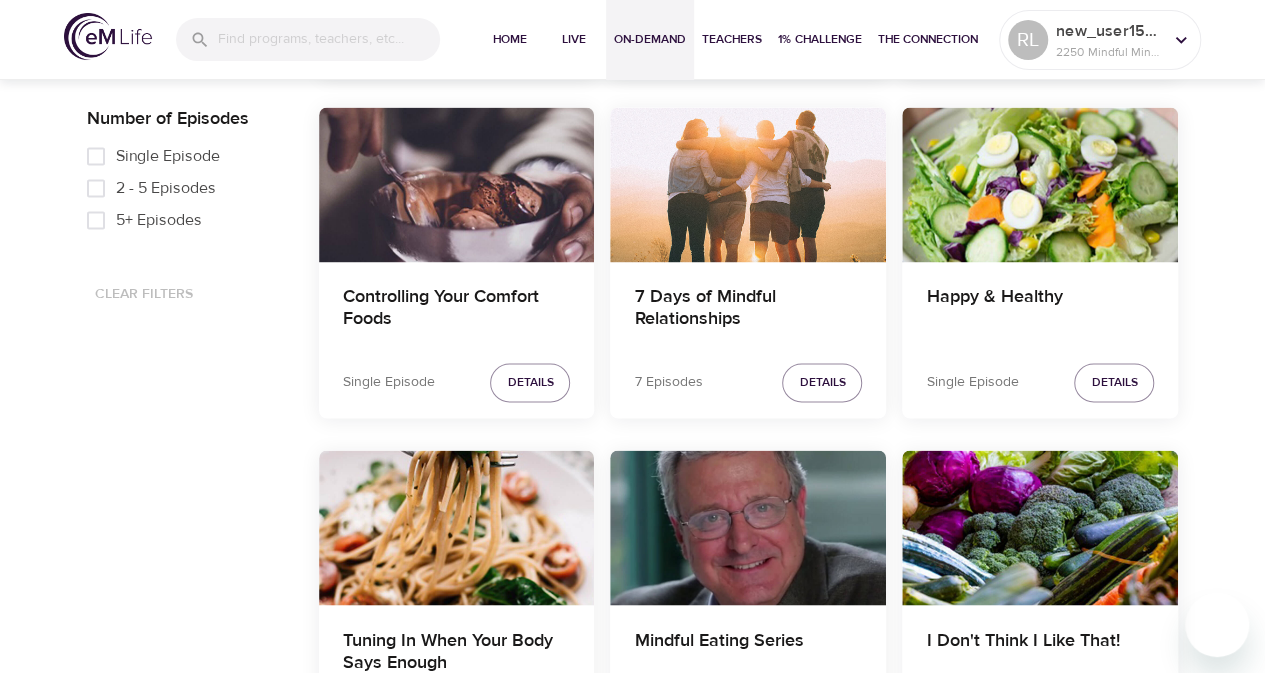 click on "5+ Episodes" at bounding box center (96, 220) 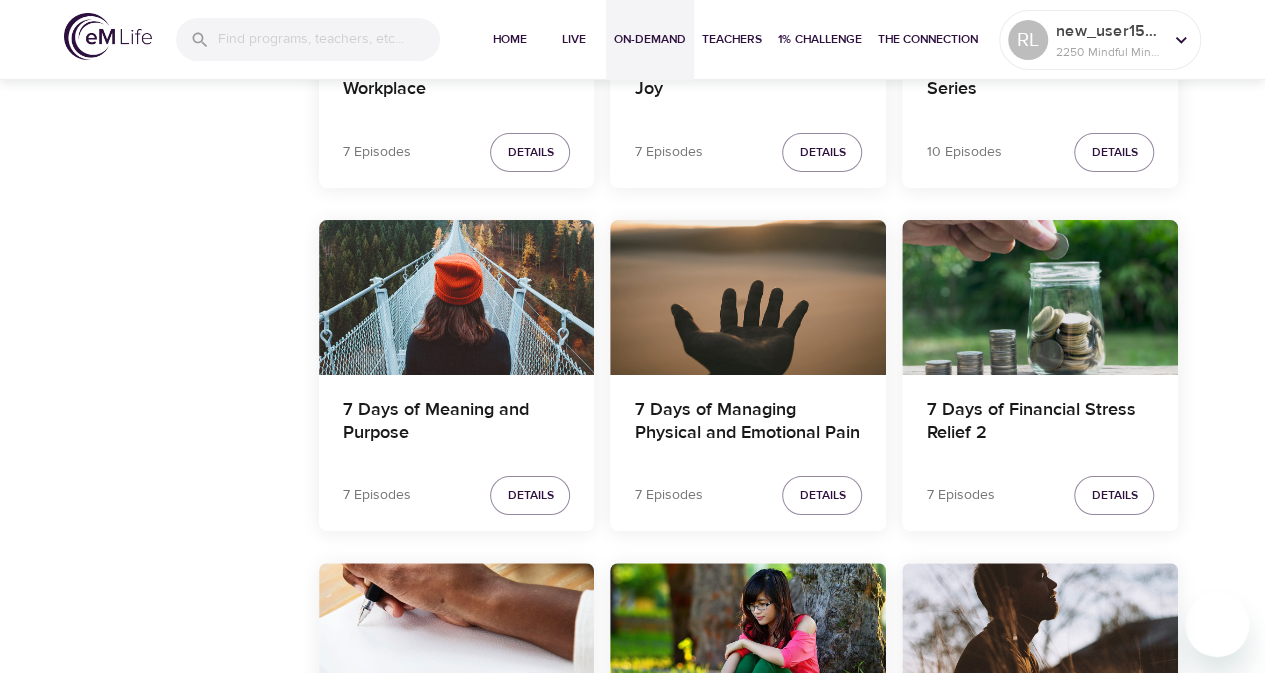 scroll, scrollTop: 4080, scrollLeft: 0, axis: vertical 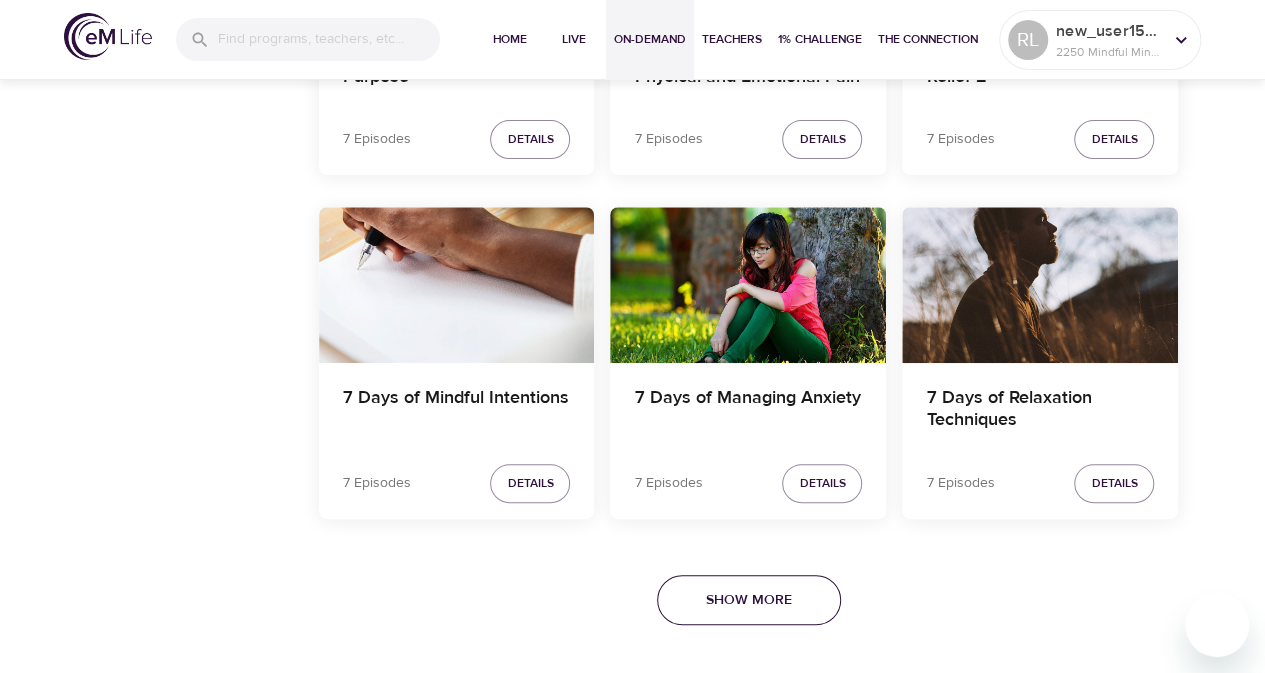 click on "Show More" at bounding box center [749, 600] 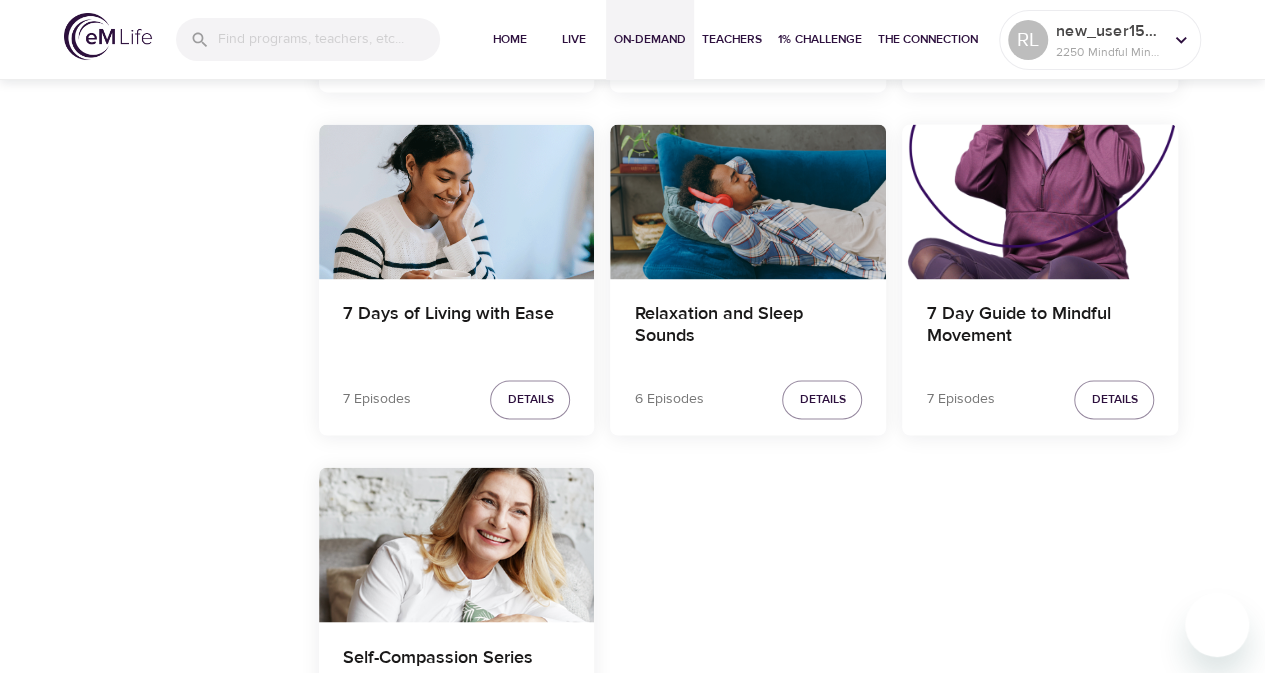 scroll, scrollTop: 8880, scrollLeft: 0, axis: vertical 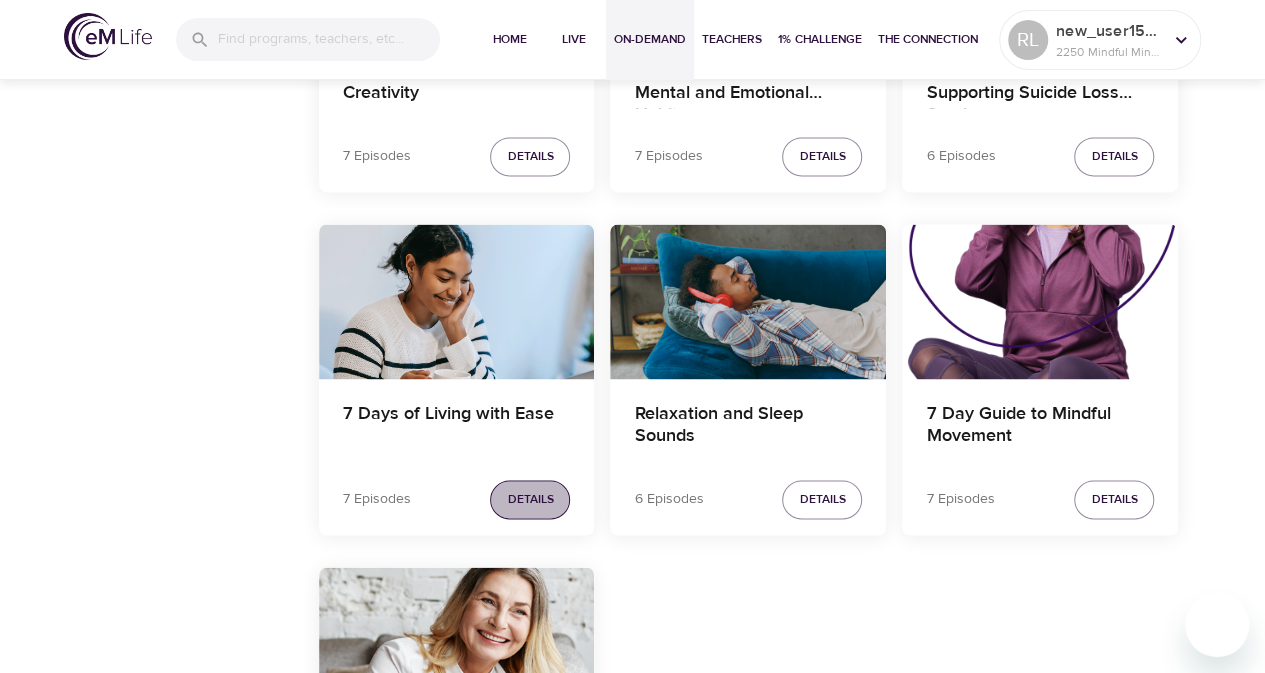 click on "Details" at bounding box center (530, 499) 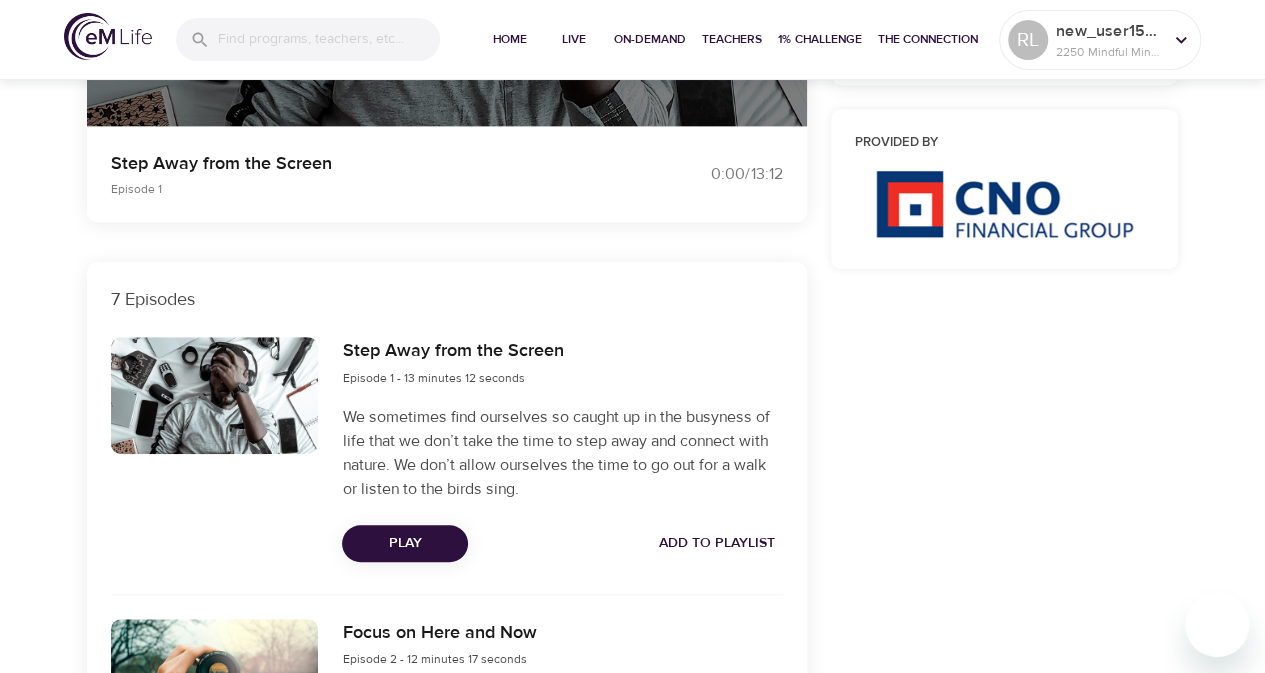 scroll, scrollTop: 600, scrollLeft: 0, axis: vertical 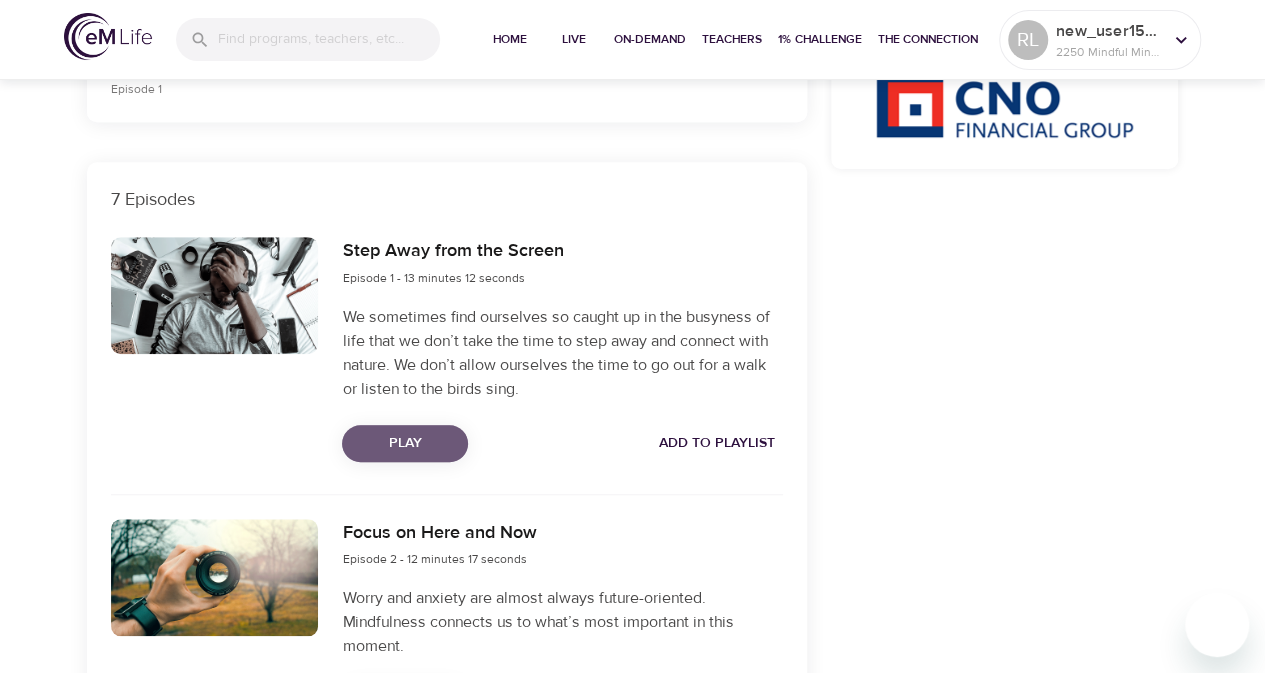 click on "Play" at bounding box center (405, 443) 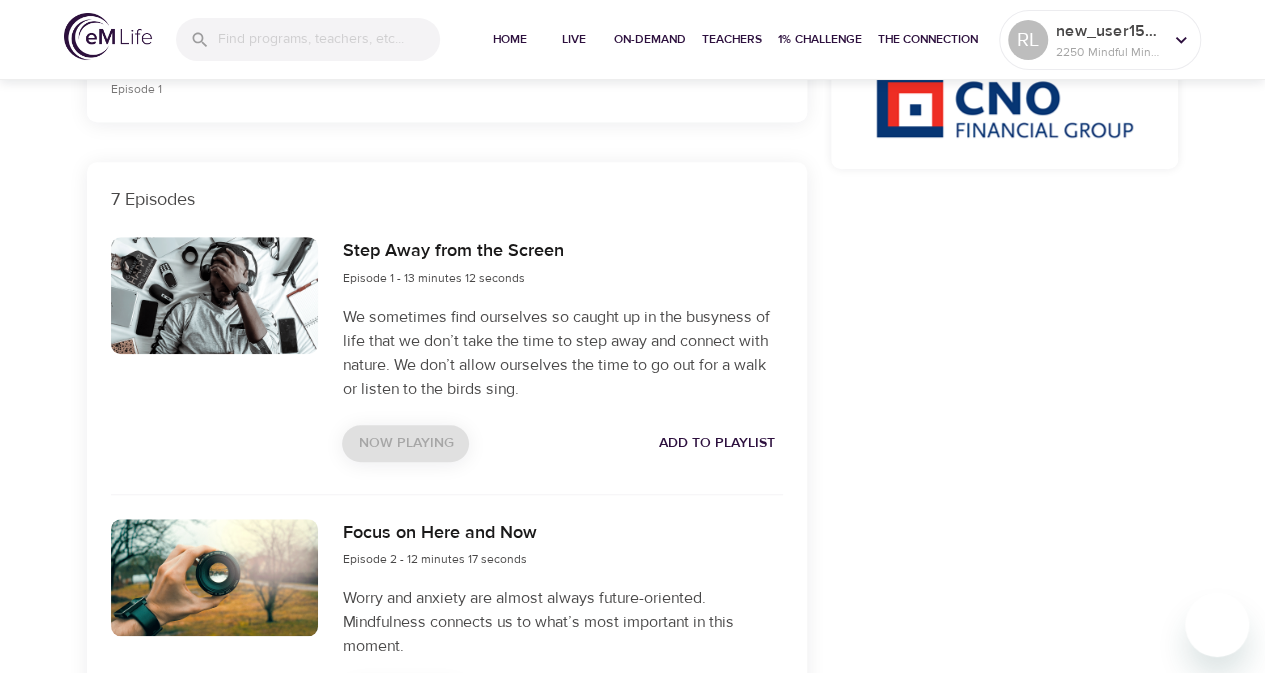 scroll, scrollTop: 0, scrollLeft: 0, axis: both 